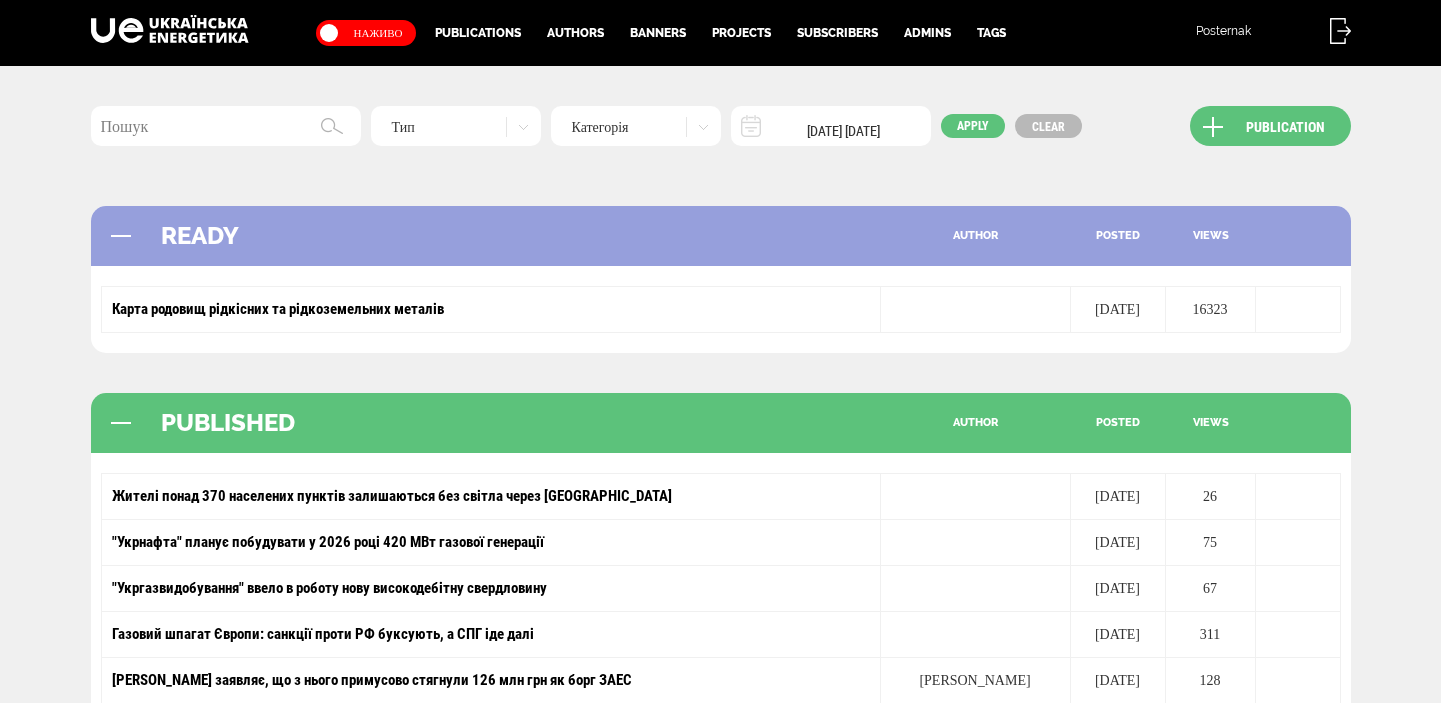 scroll, scrollTop: 0, scrollLeft: 0, axis: both 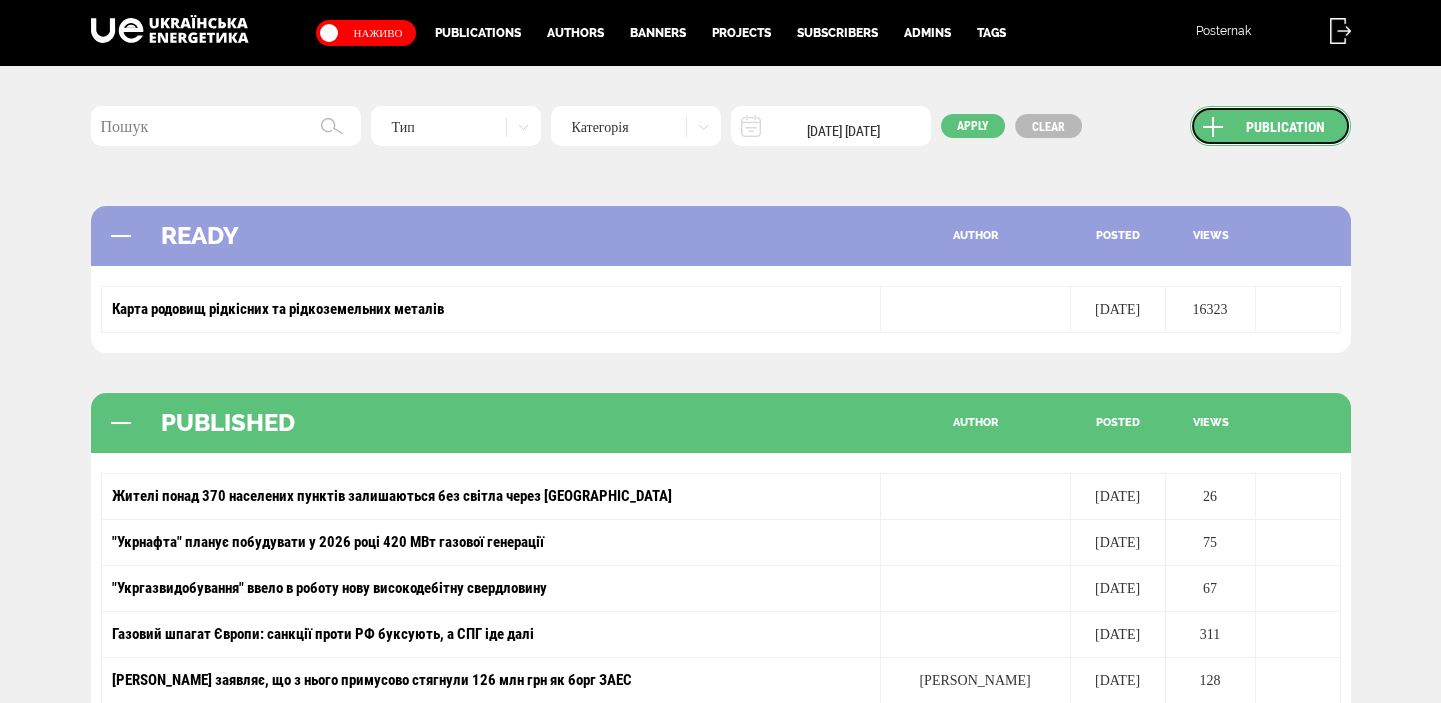 click on "Publication" at bounding box center [1270, 126] 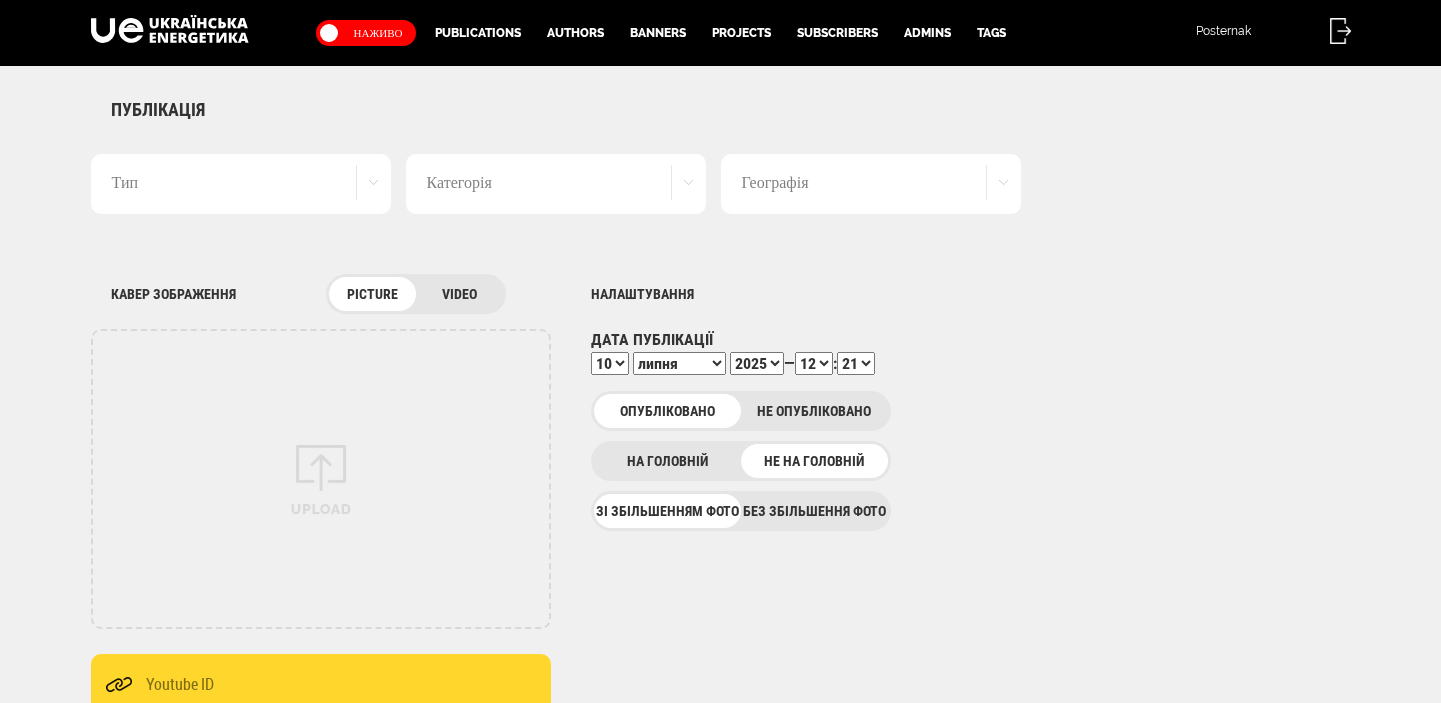 scroll, scrollTop: 0, scrollLeft: 0, axis: both 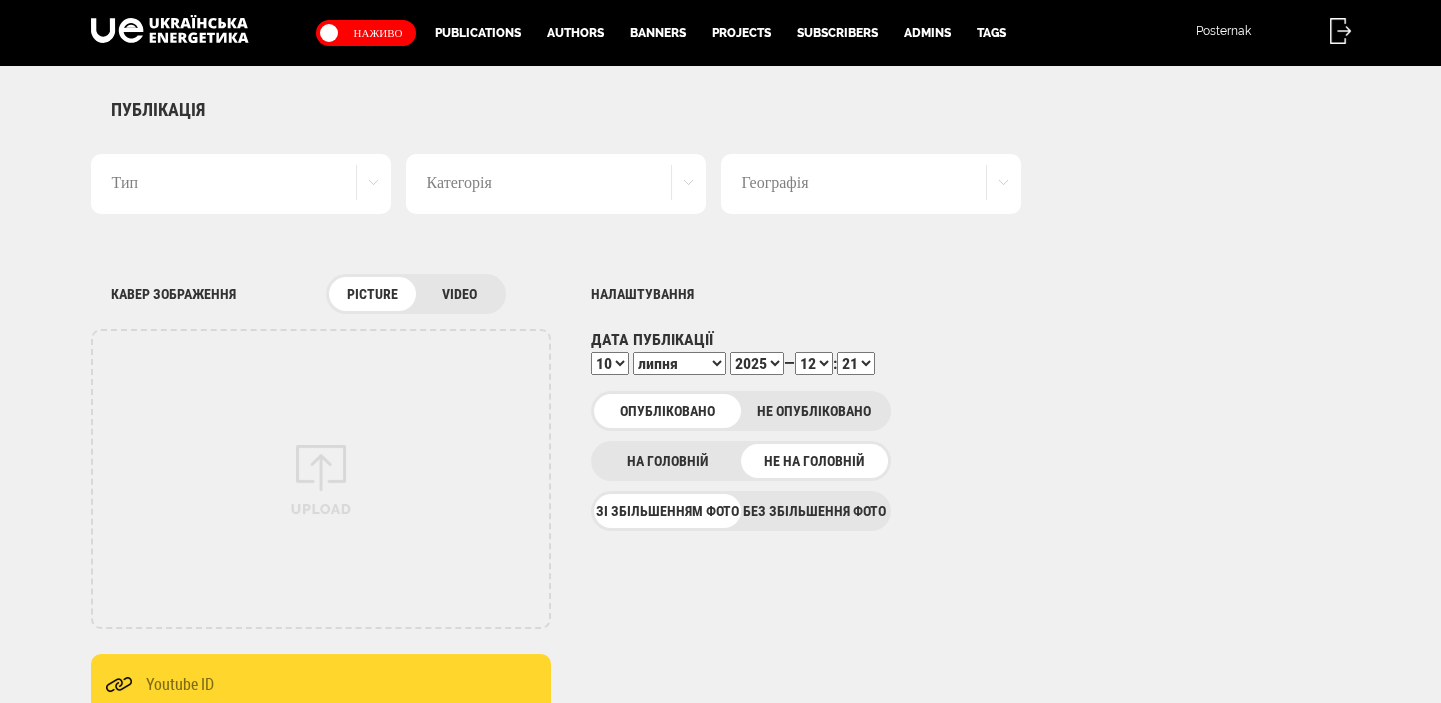 click on "Без збільшення фото" at bounding box center (814, 511) 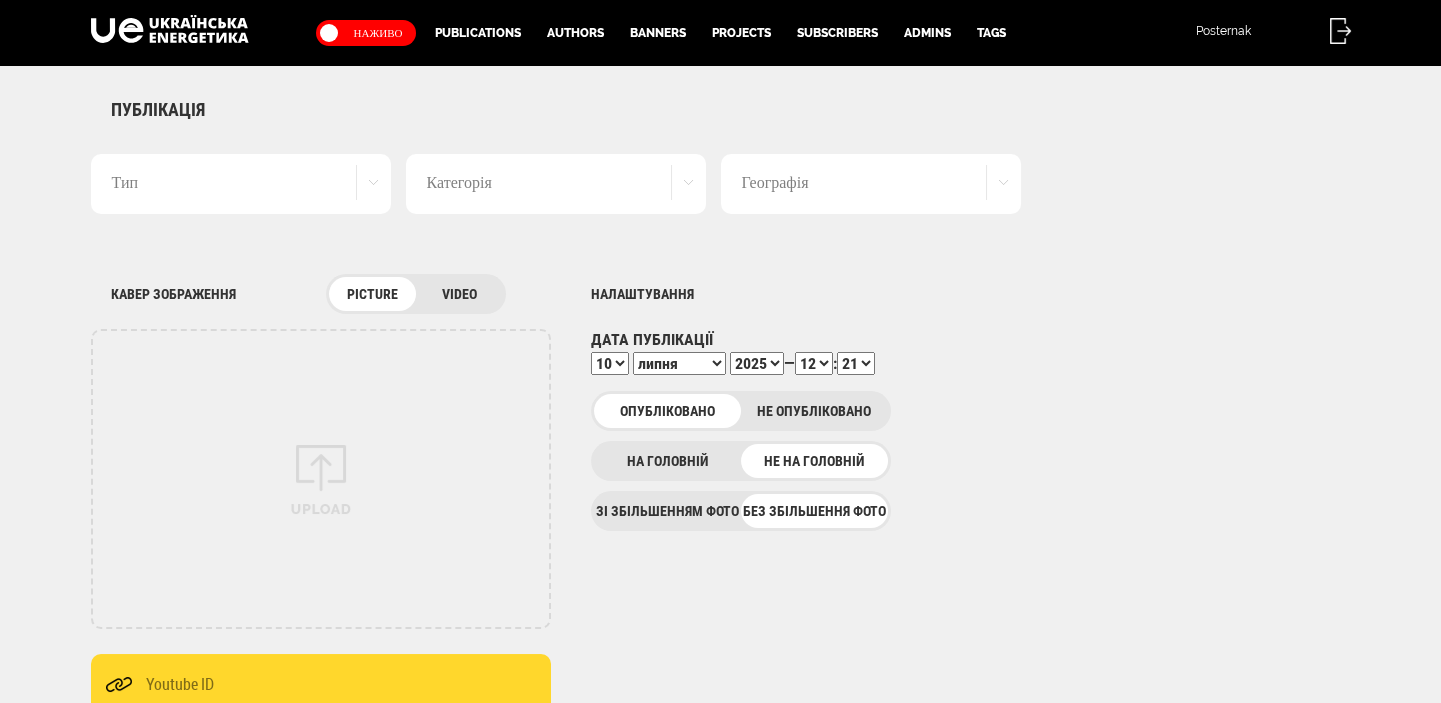 click on "Тип" at bounding box center [241, 184] 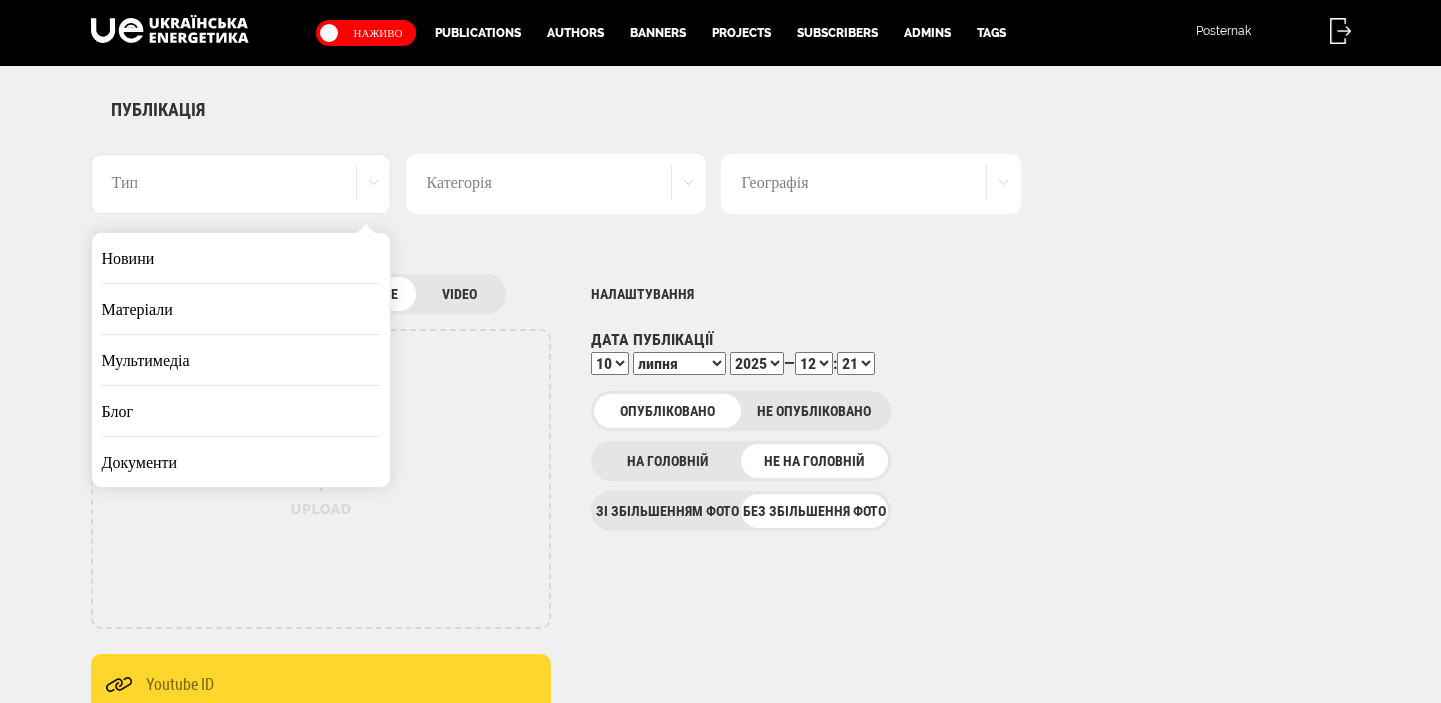 click on "Новини" at bounding box center (241, 258) 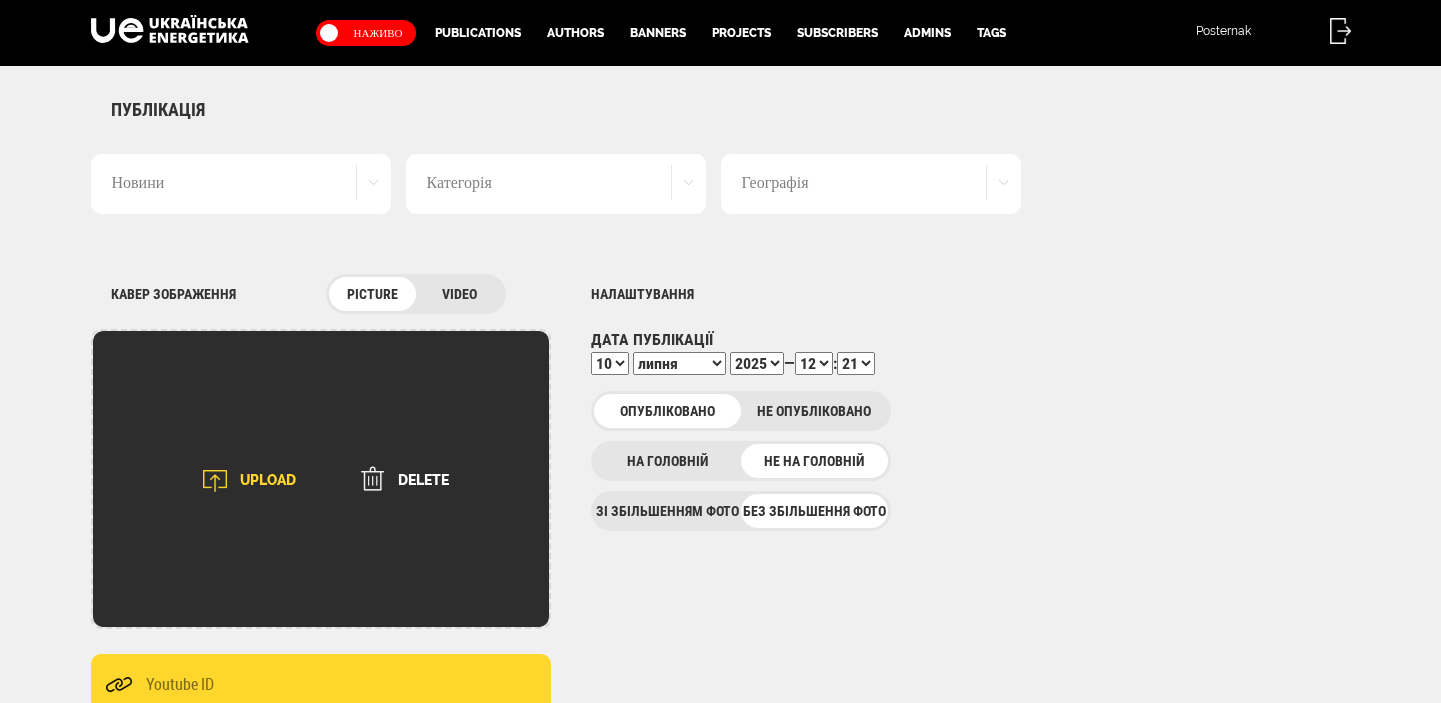 click at bounding box center (215, 481) 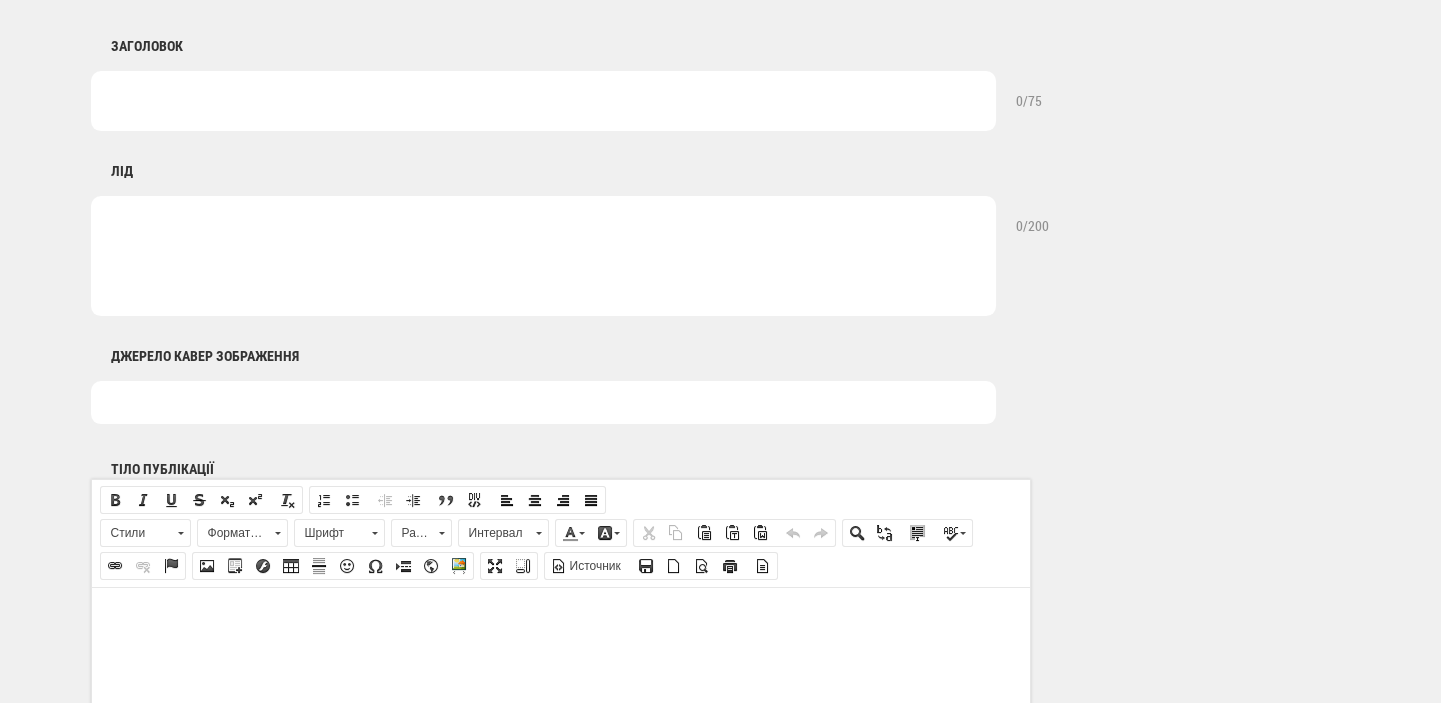 scroll, scrollTop: 1060, scrollLeft: 0, axis: vertical 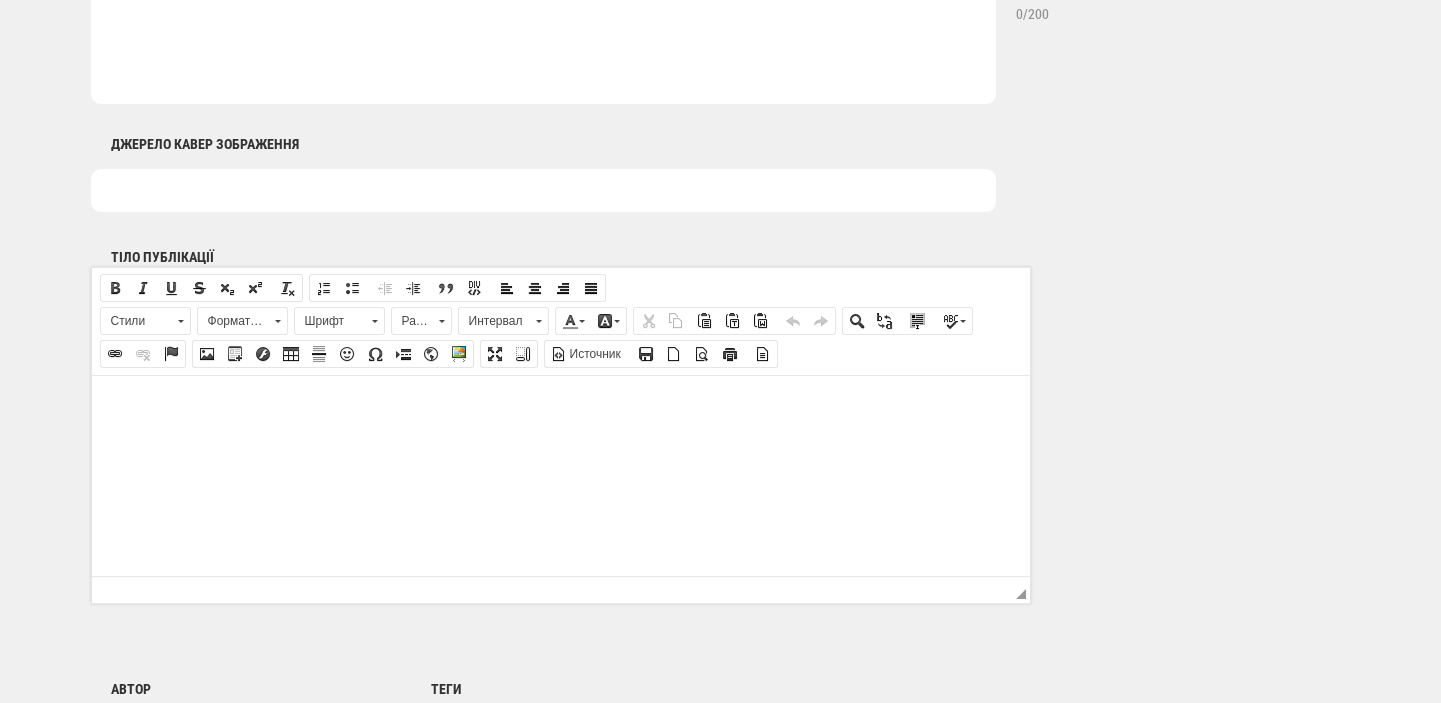 click at bounding box center (560, 405) 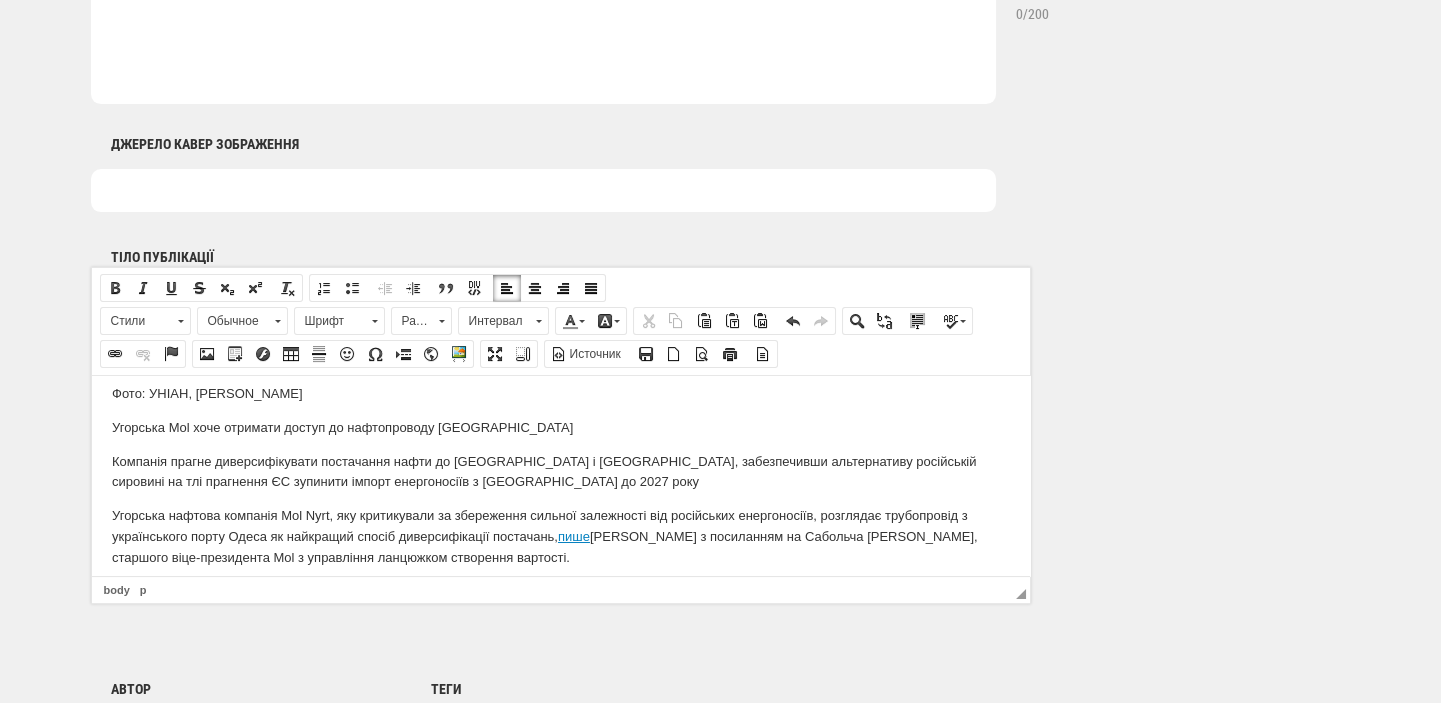 scroll, scrollTop: 0, scrollLeft: 0, axis: both 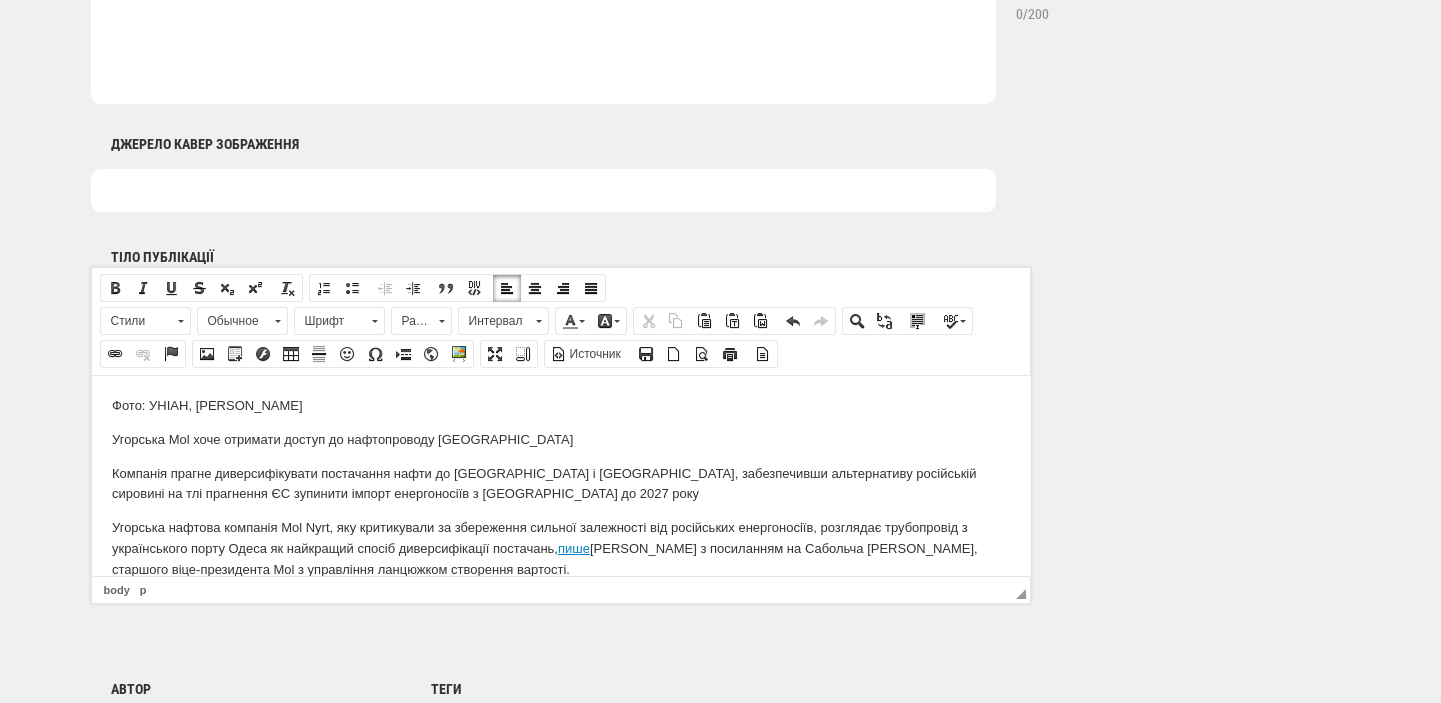 drag, startPoint x: 290, startPoint y: 411, endPoint x: 58, endPoint y: 384, distance: 233.56584 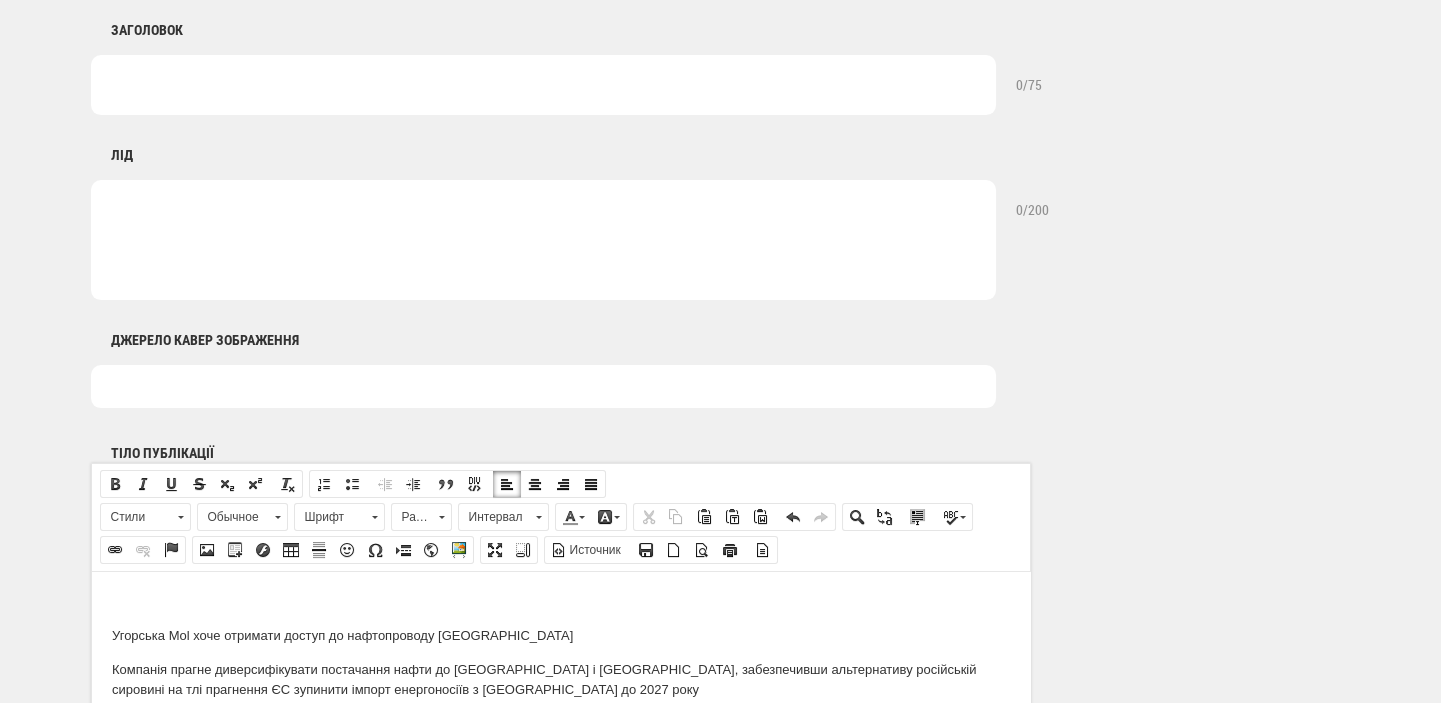scroll, scrollTop: 848, scrollLeft: 0, axis: vertical 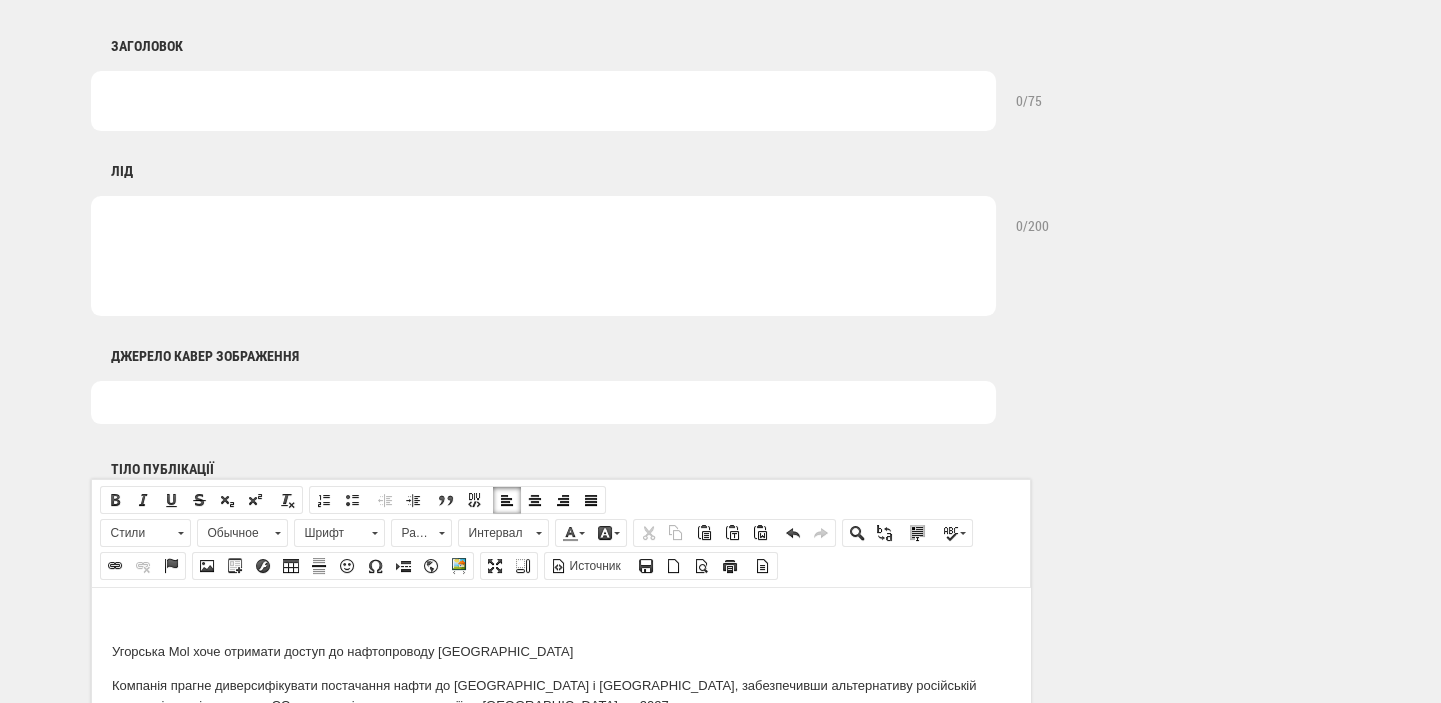 drag, startPoint x: 150, startPoint y: 398, endPoint x: 139, endPoint y: 412, distance: 17.804493 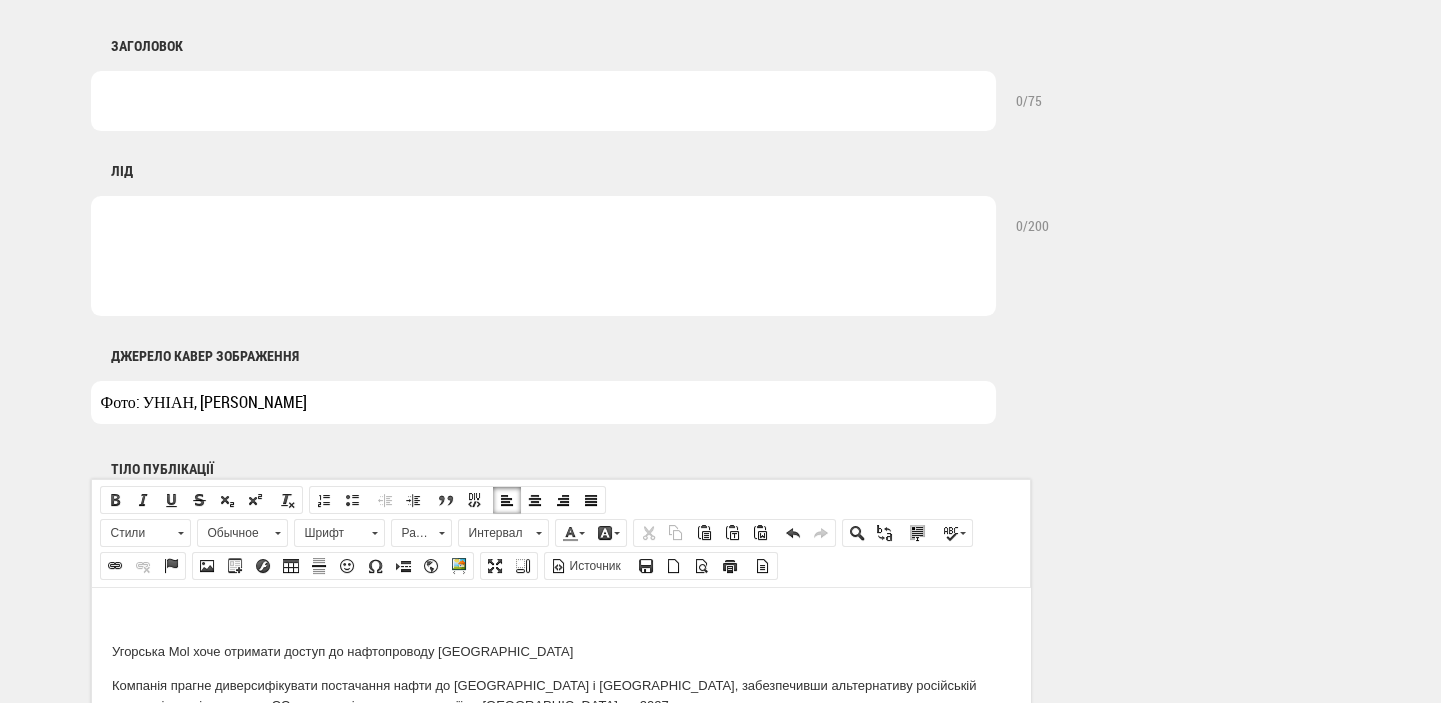 type on "Фото: УНІАН, [PERSON_NAME]" 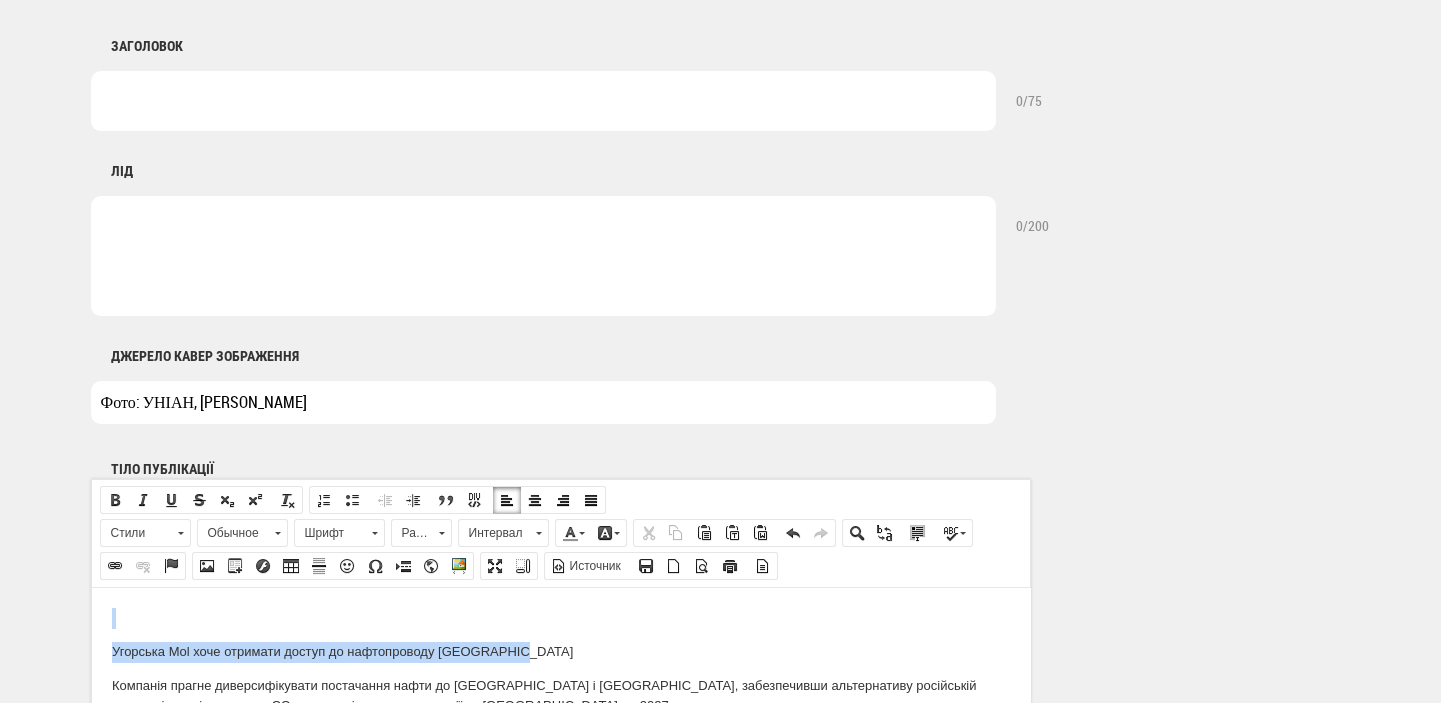 drag, startPoint x: 532, startPoint y: 649, endPoint x: 82, endPoint y: 625, distance: 450.63956 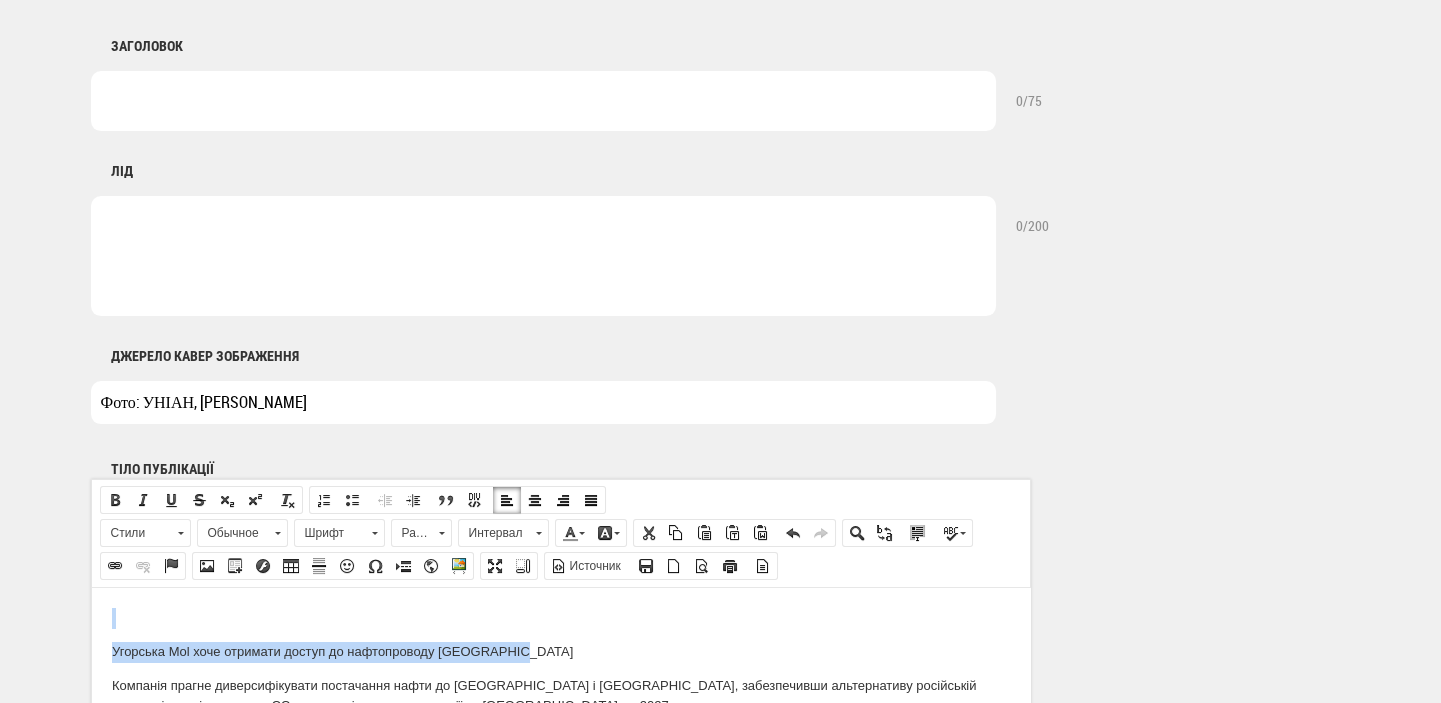 click on "Угорська Mol хоче отримати доступ до нафтопроводу [GEOGRAPHIC_DATA]" at bounding box center [560, 651] 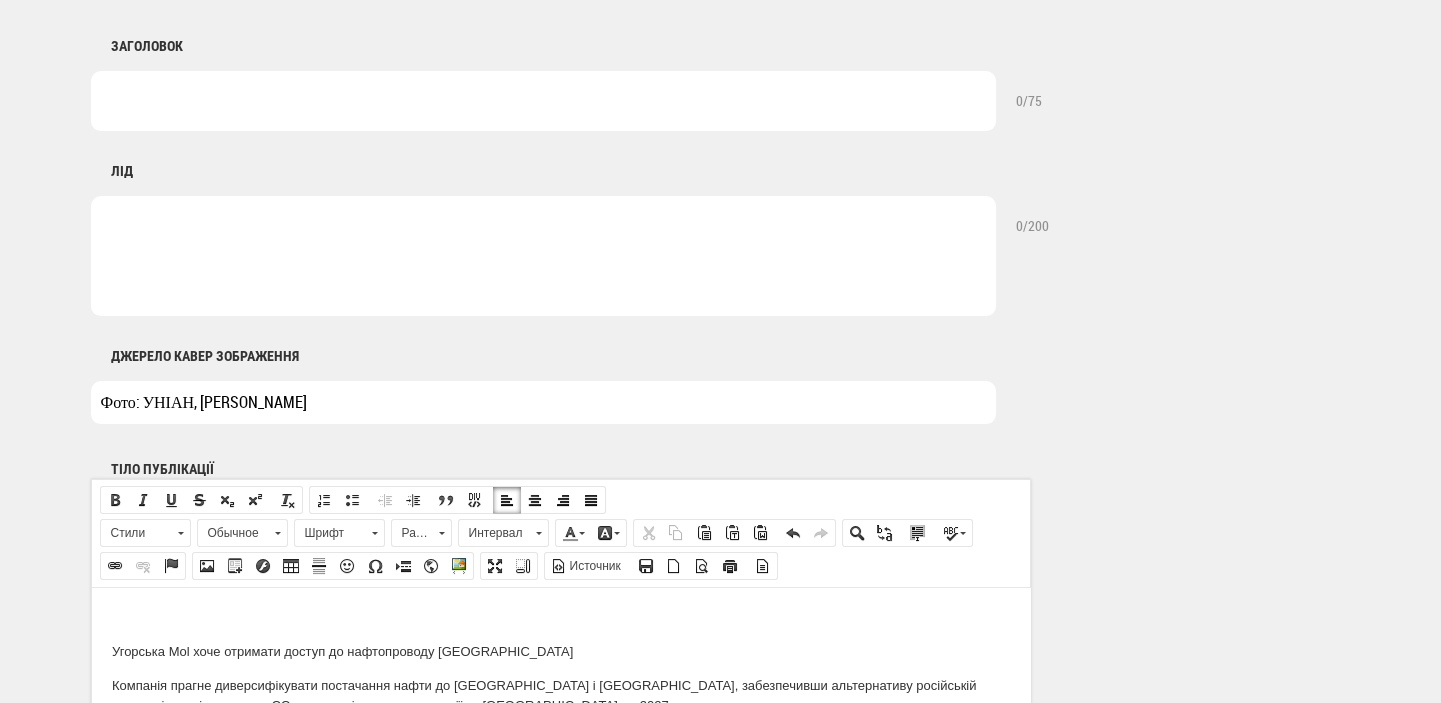 click at bounding box center [560, 617] 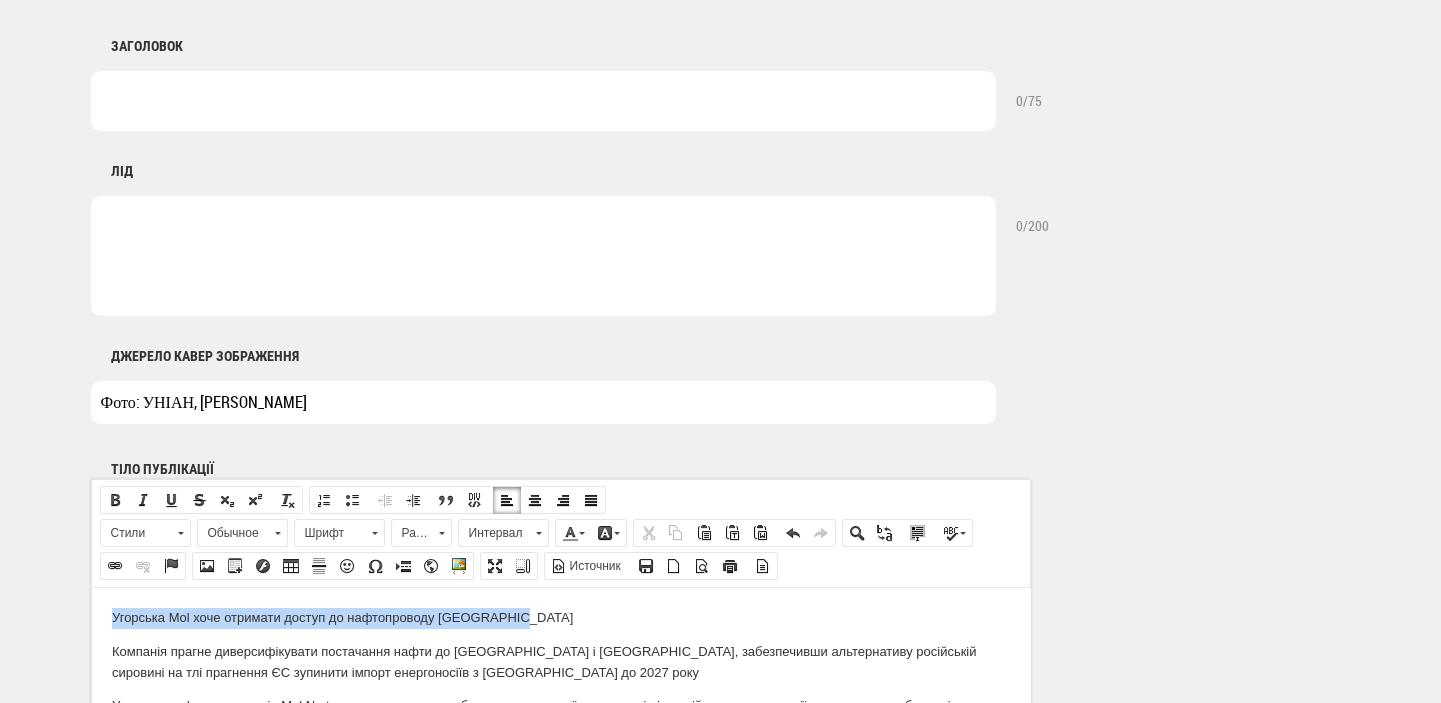 drag, startPoint x: 548, startPoint y: 613, endPoint x: 107, endPoint y: 621, distance: 441.07257 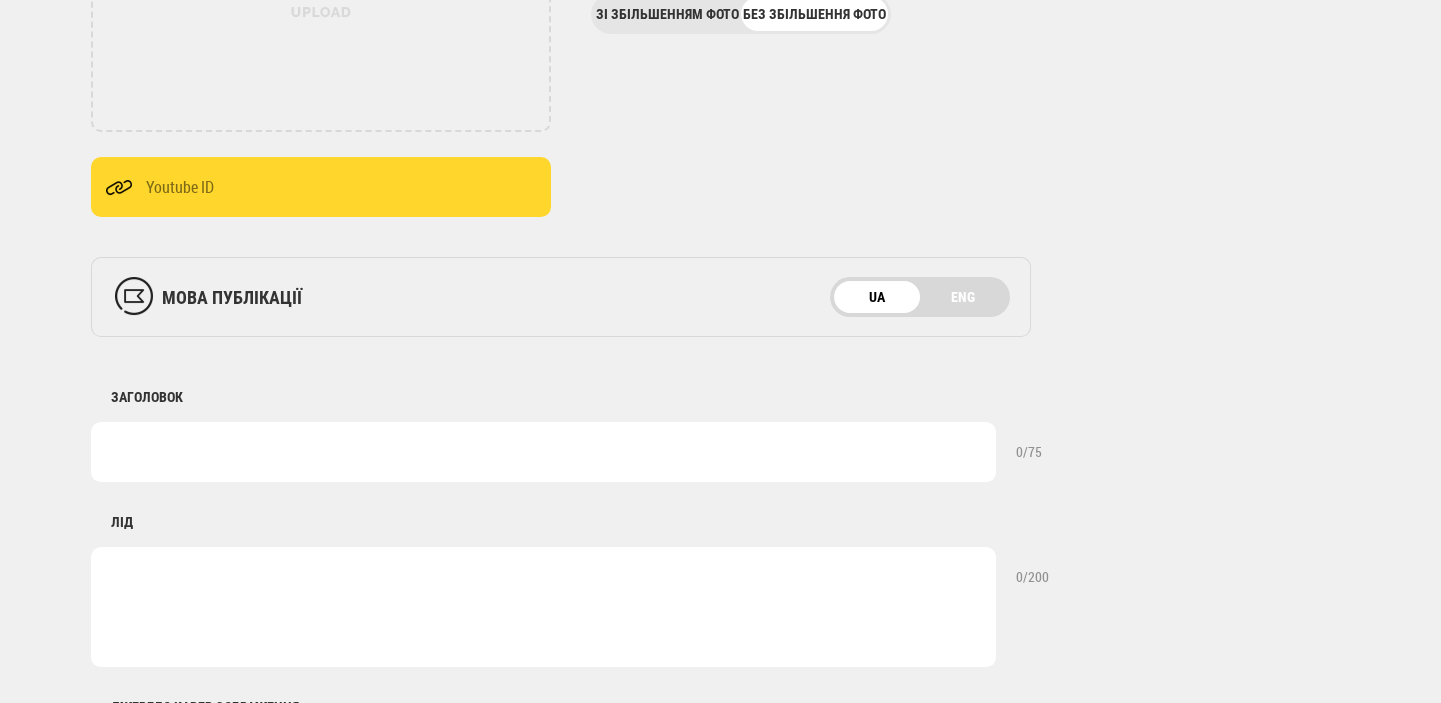 scroll, scrollTop: 424, scrollLeft: 0, axis: vertical 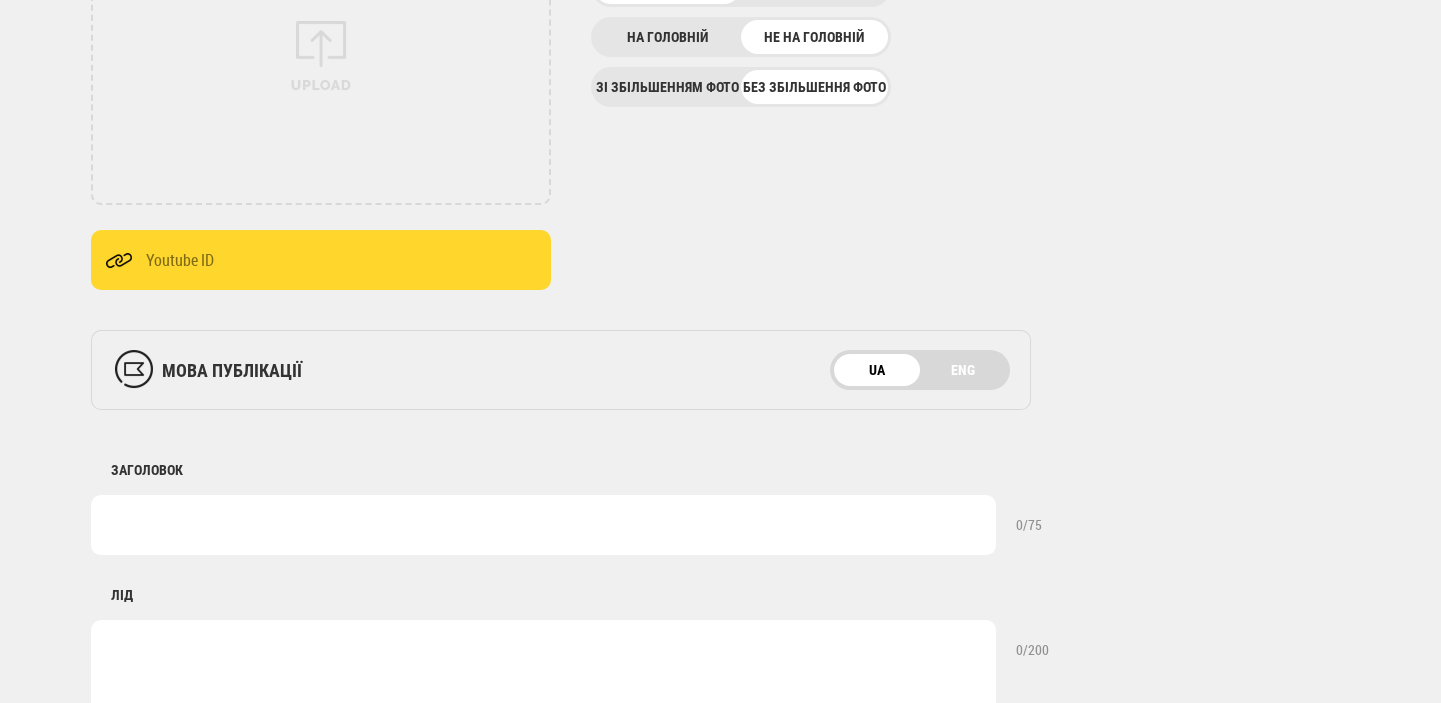 click at bounding box center (543, 525) 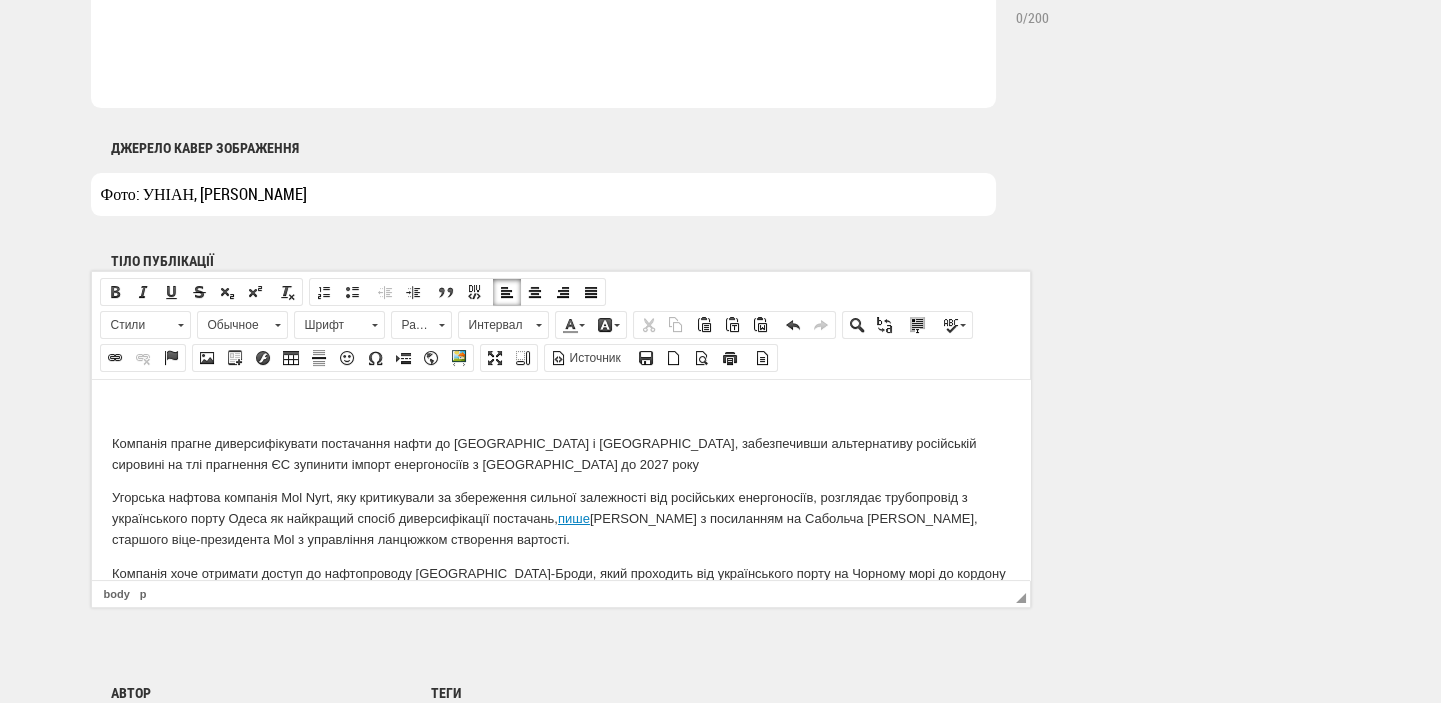 scroll, scrollTop: 1060, scrollLeft: 0, axis: vertical 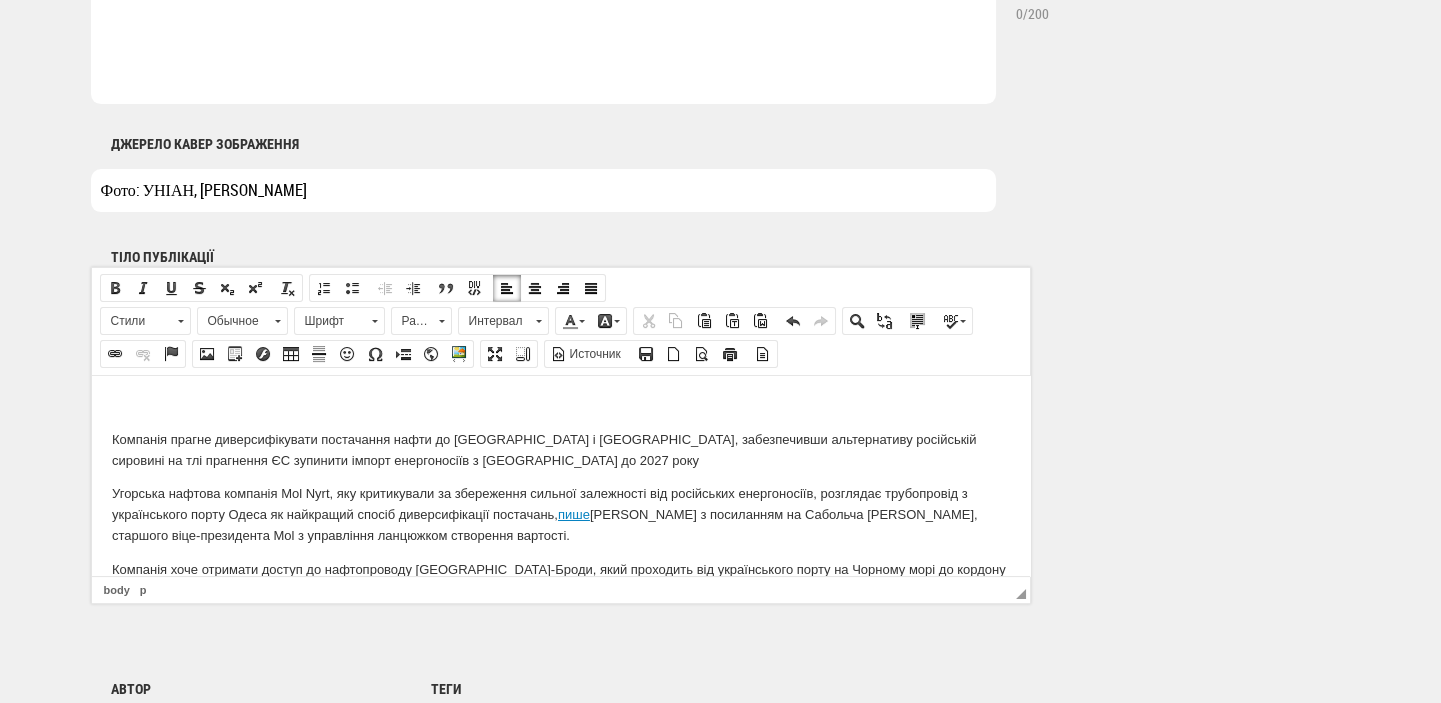 type on "Угорська Mol хоче отримати доступ до нафтопроводу [GEOGRAPHIC_DATA]" 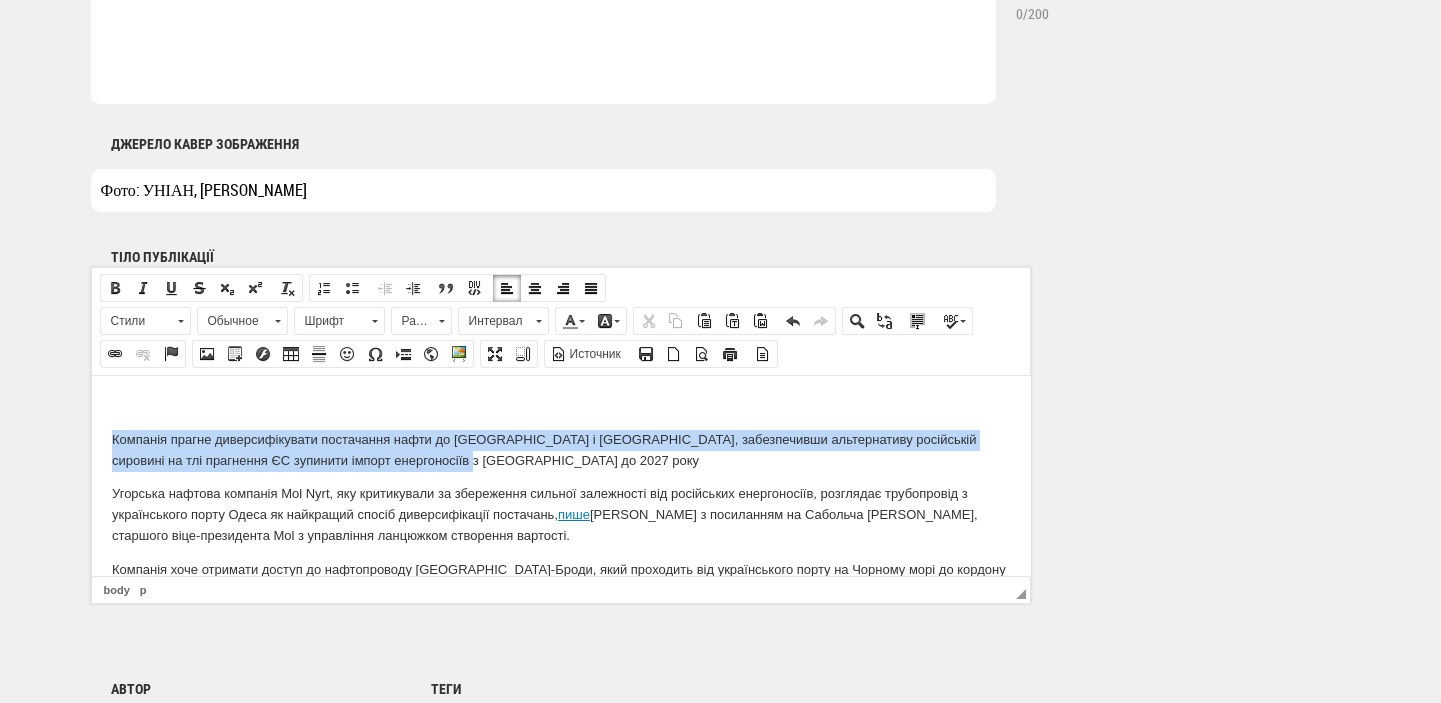 drag, startPoint x: 416, startPoint y: 463, endPoint x: 175, endPoint y: 844, distance: 450.8237 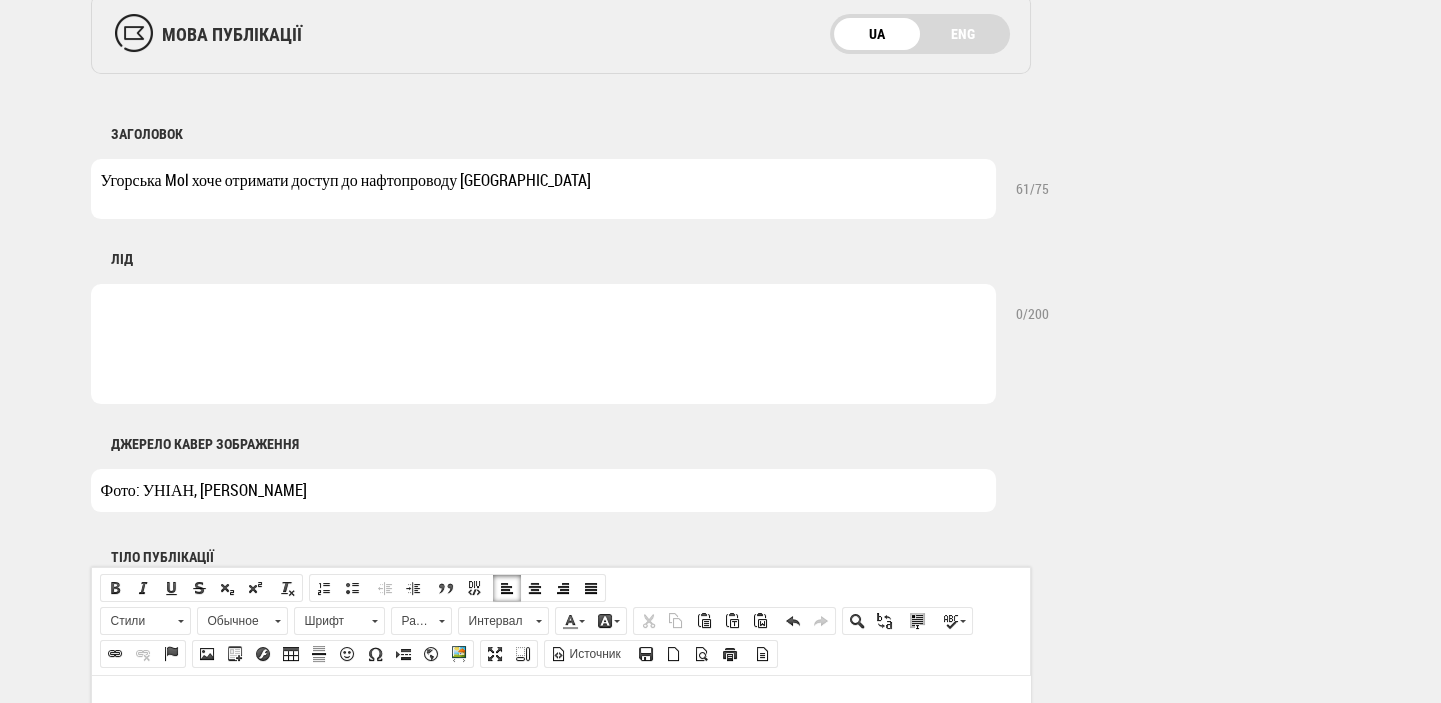 scroll, scrollTop: 636, scrollLeft: 0, axis: vertical 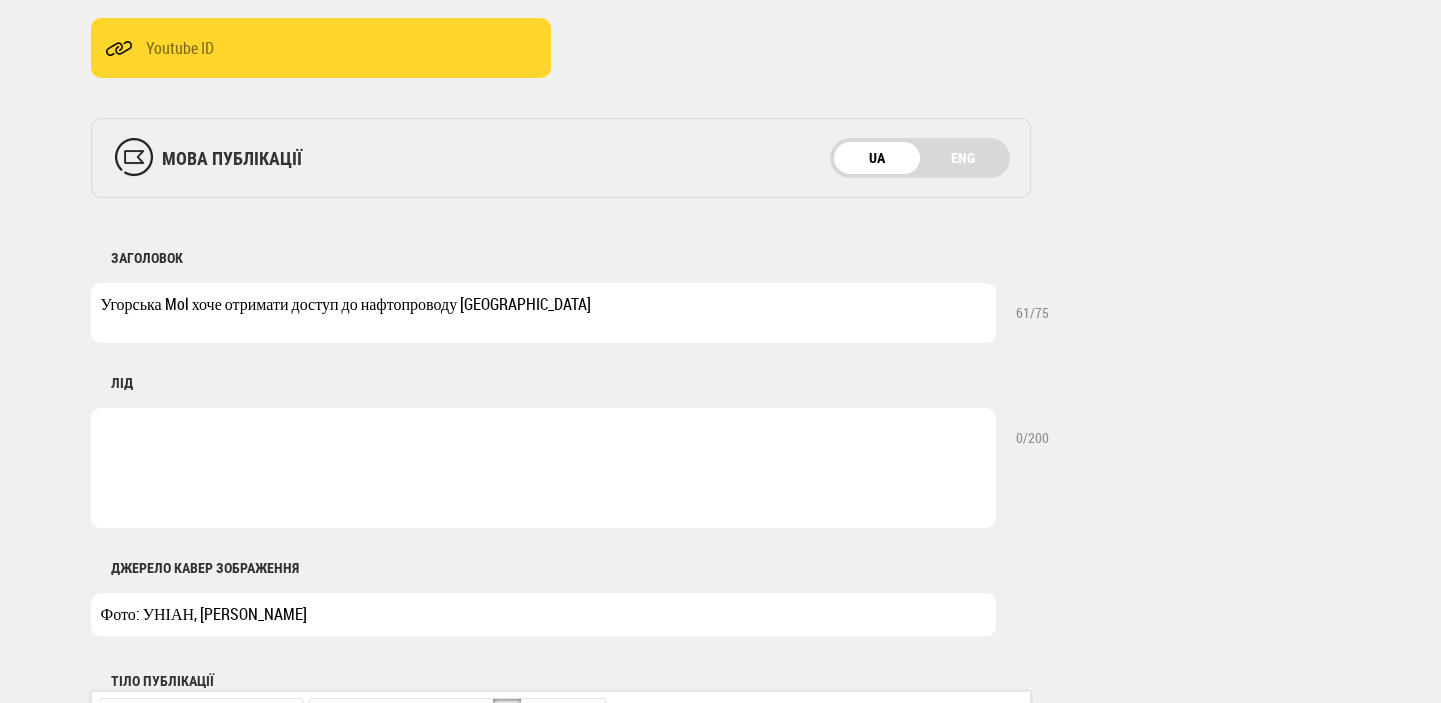 click at bounding box center [543, 468] 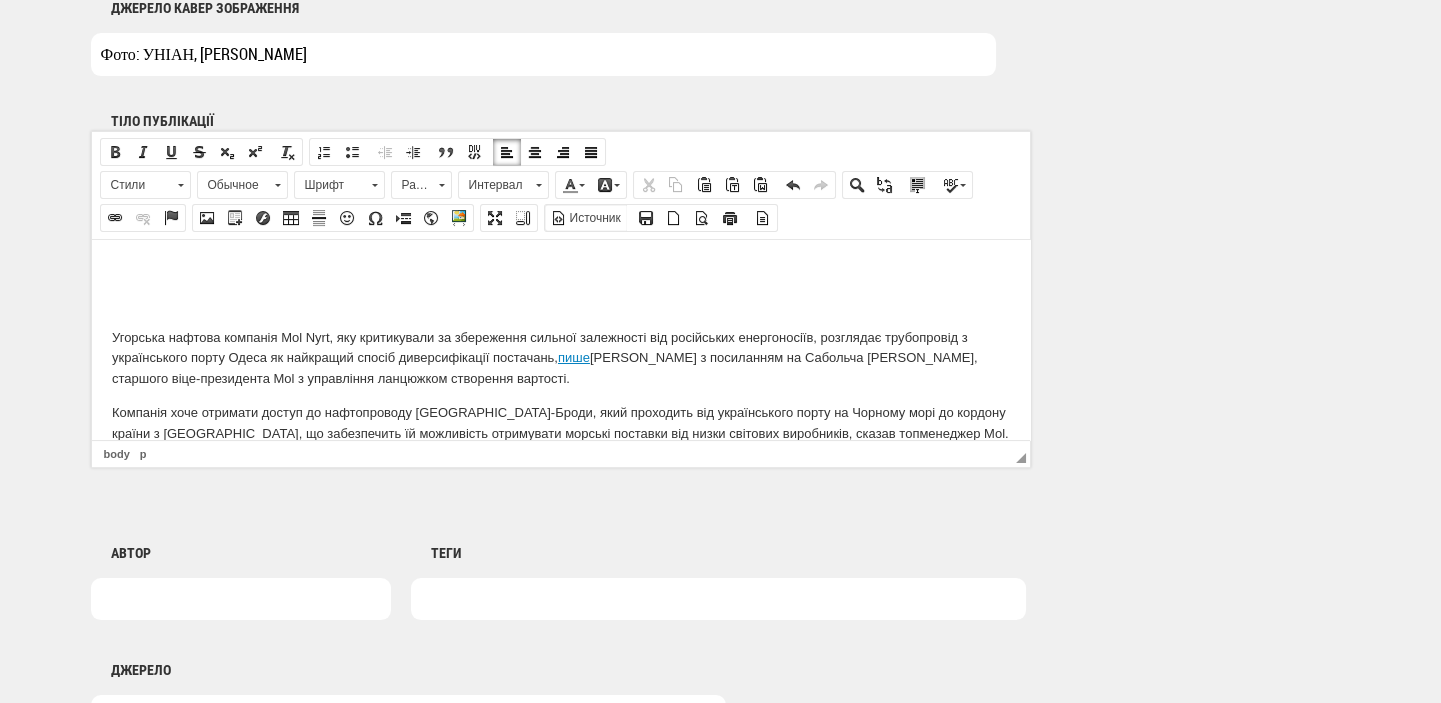 scroll, scrollTop: 1272, scrollLeft: 0, axis: vertical 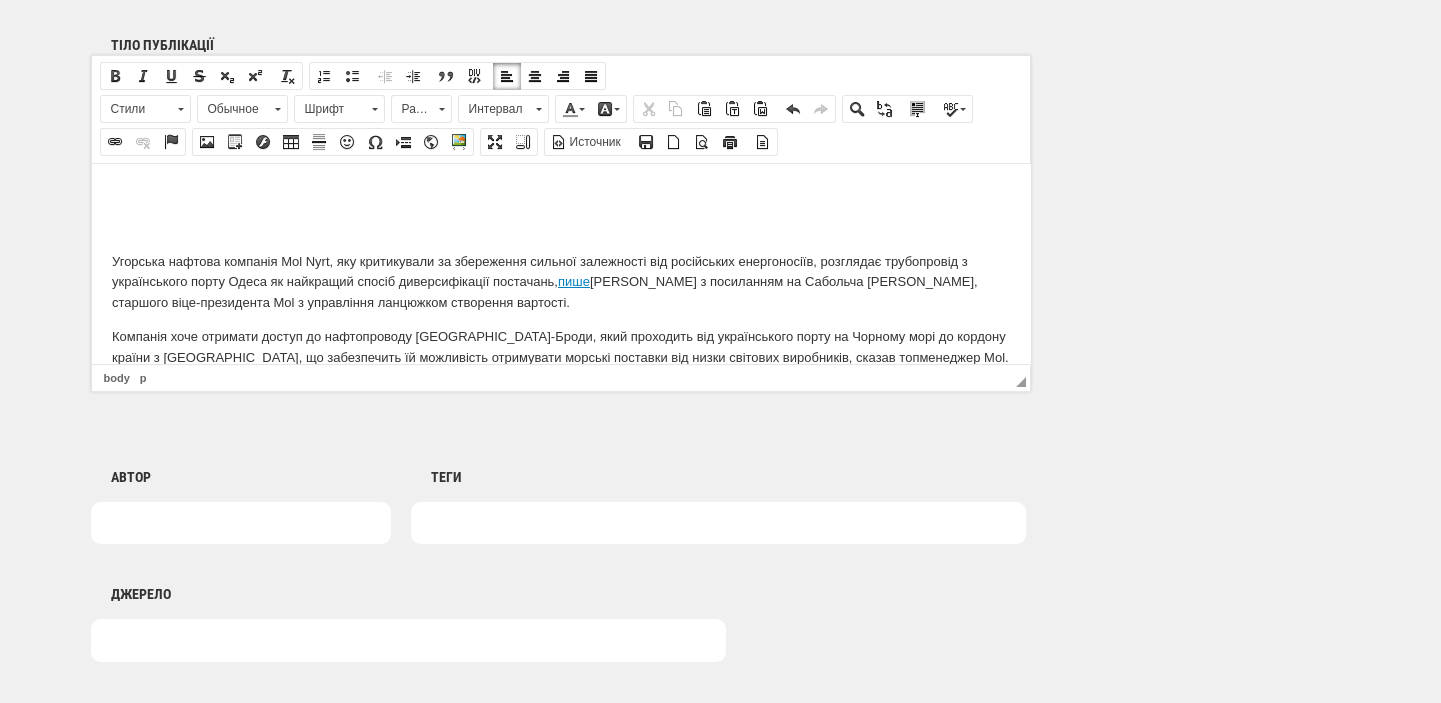 click at bounding box center [560, 193] 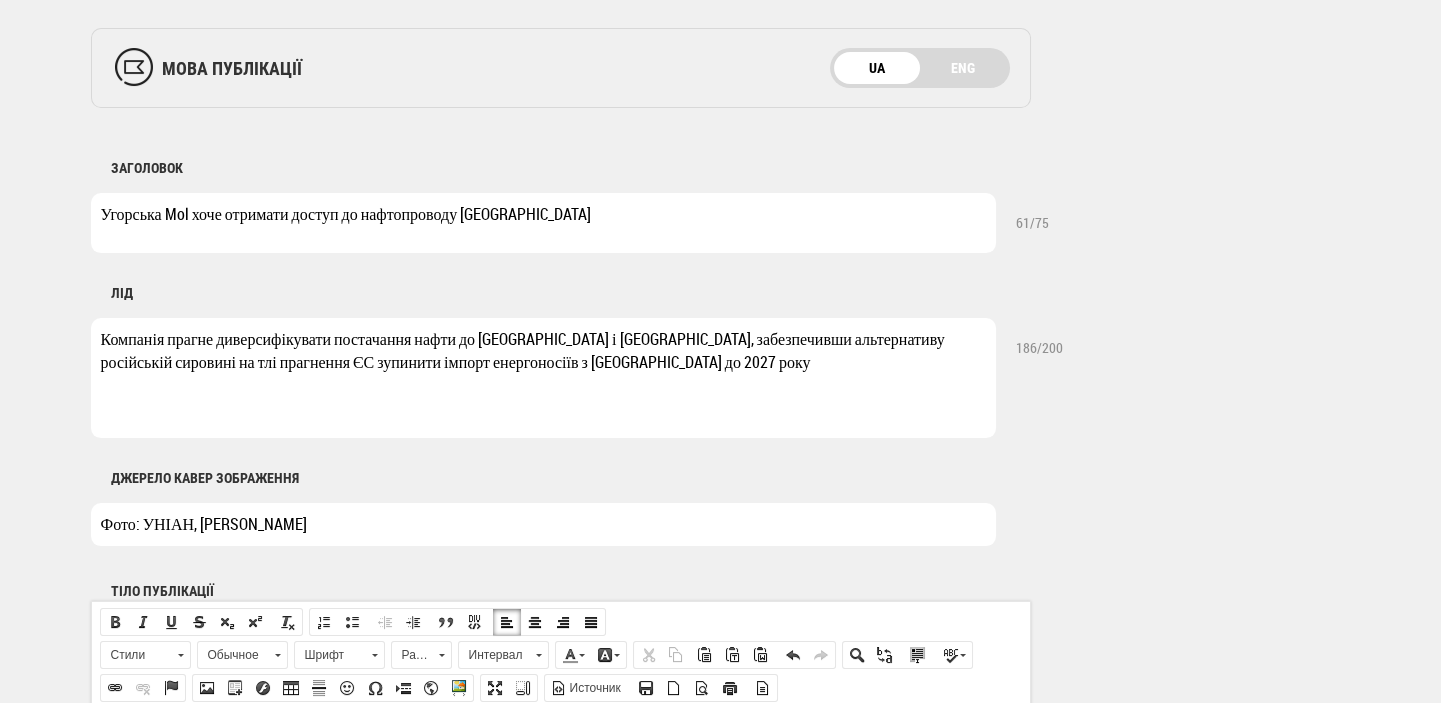 scroll, scrollTop: 636, scrollLeft: 0, axis: vertical 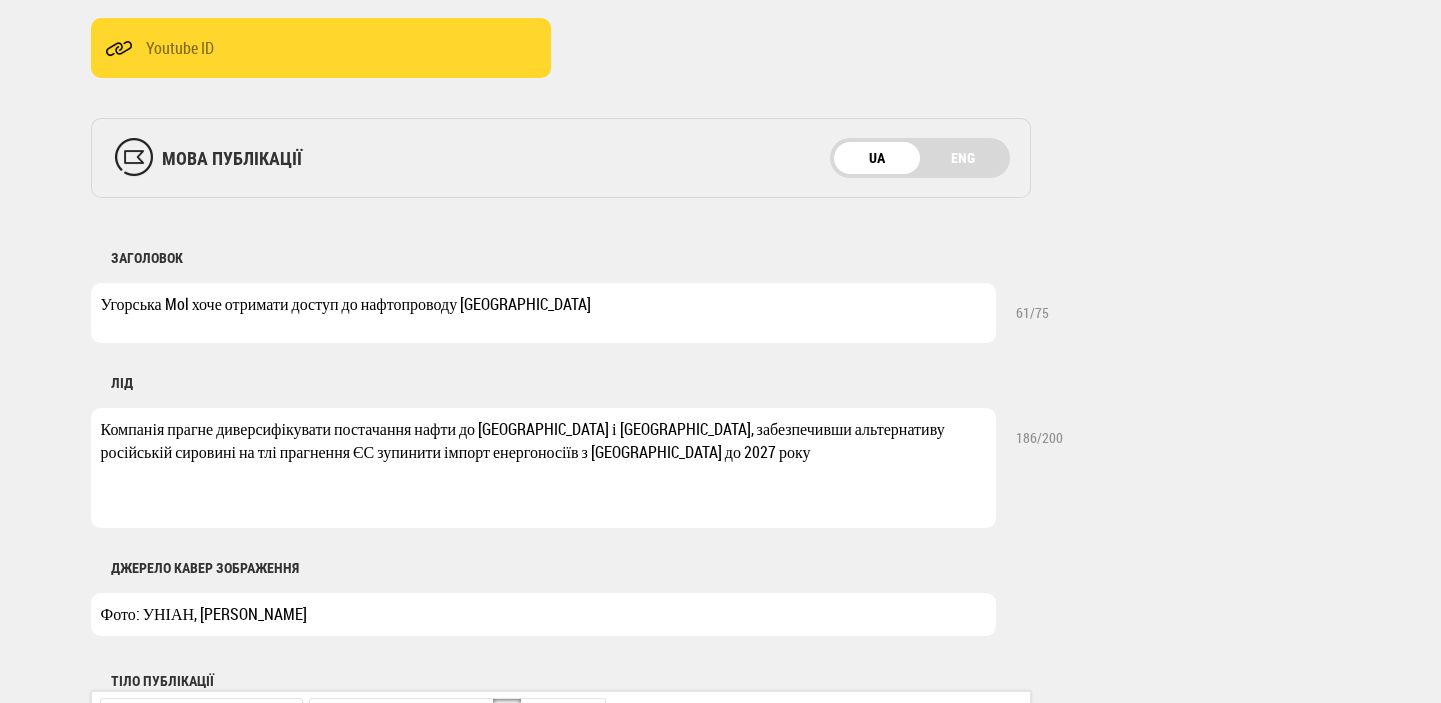 drag, startPoint x: 167, startPoint y: 429, endPoint x: 213, endPoint y: 434, distance: 46.270943 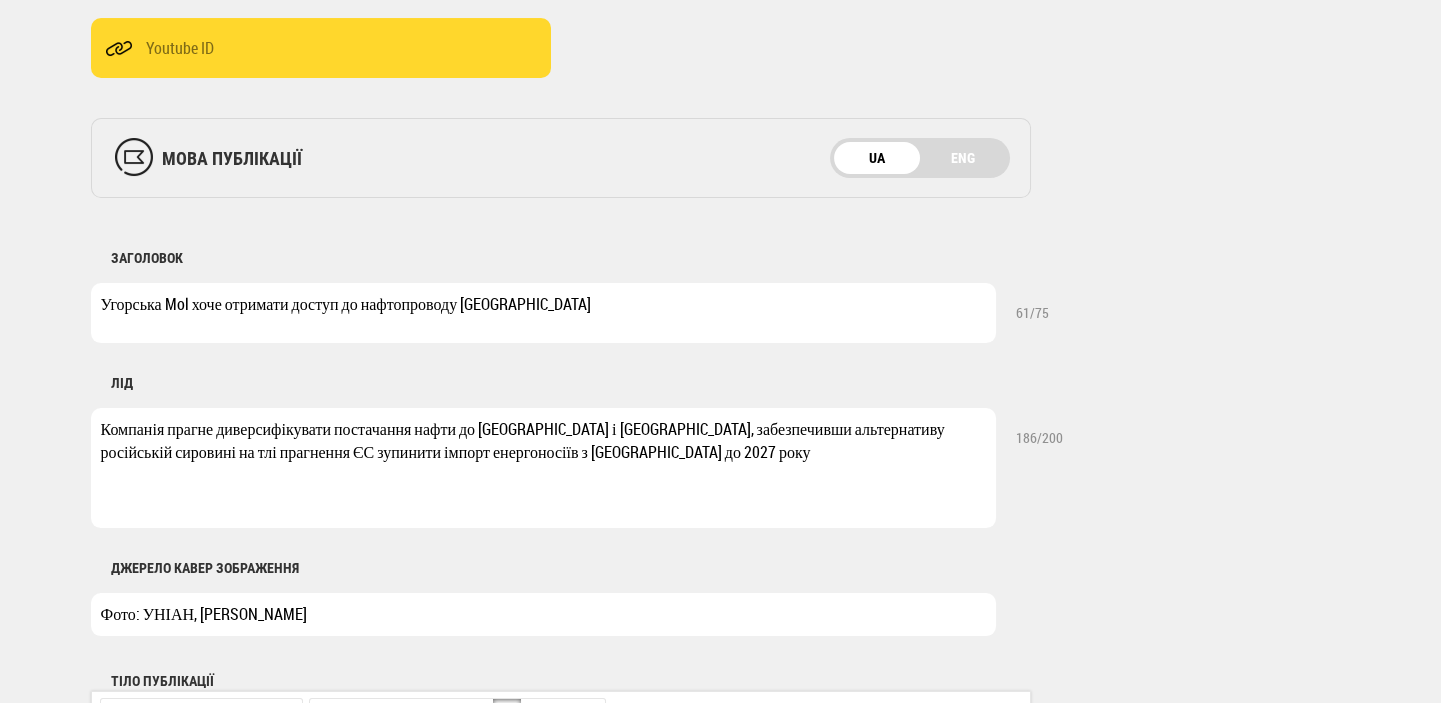 click on "Компанія прагне диверсифікувати постачання нафти до Угорщини і Сербії, забезпечивши альтернативу російській сировині на тлі прагнення ЄС зупинити імпорт енергоносіїв з Росії до 2027 року" at bounding box center (543, 468) 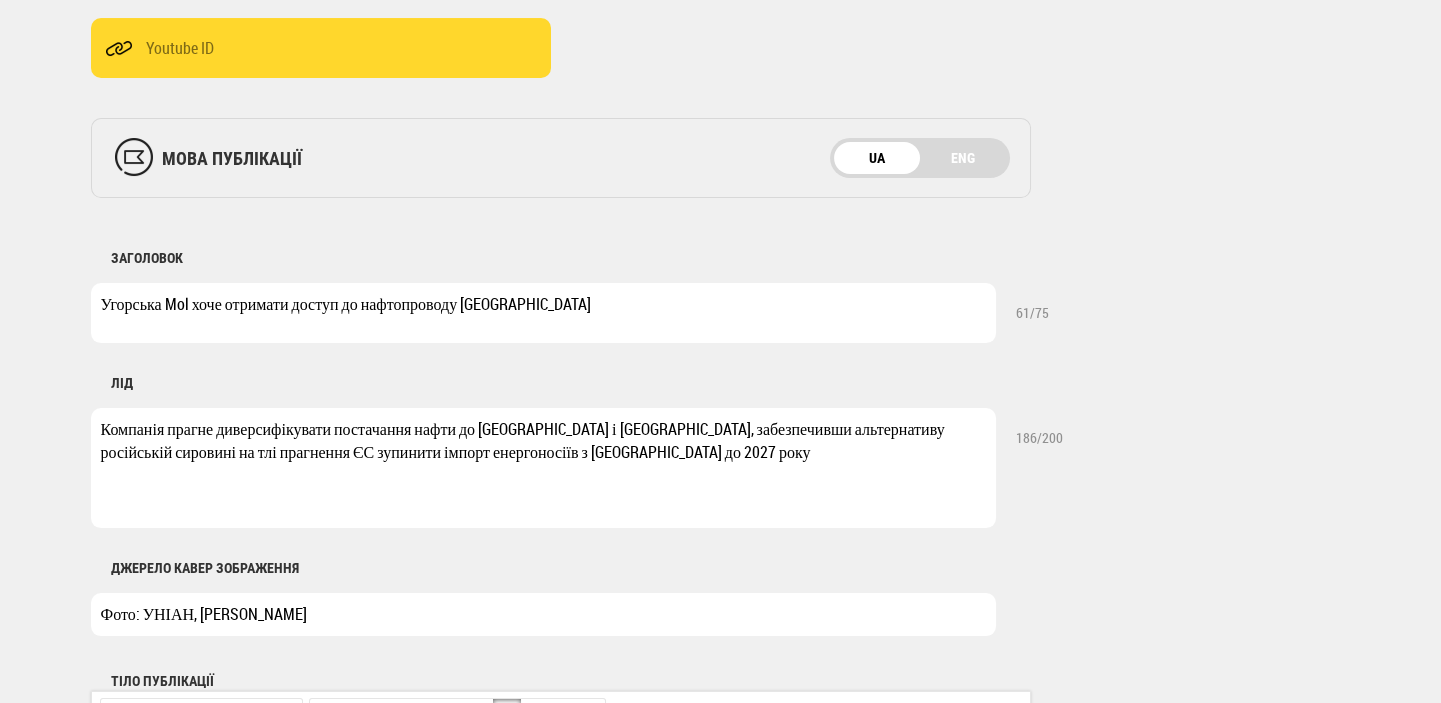 drag, startPoint x: 102, startPoint y: 446, endPoint x: 170, endPoint y: 455, distance: 68.593 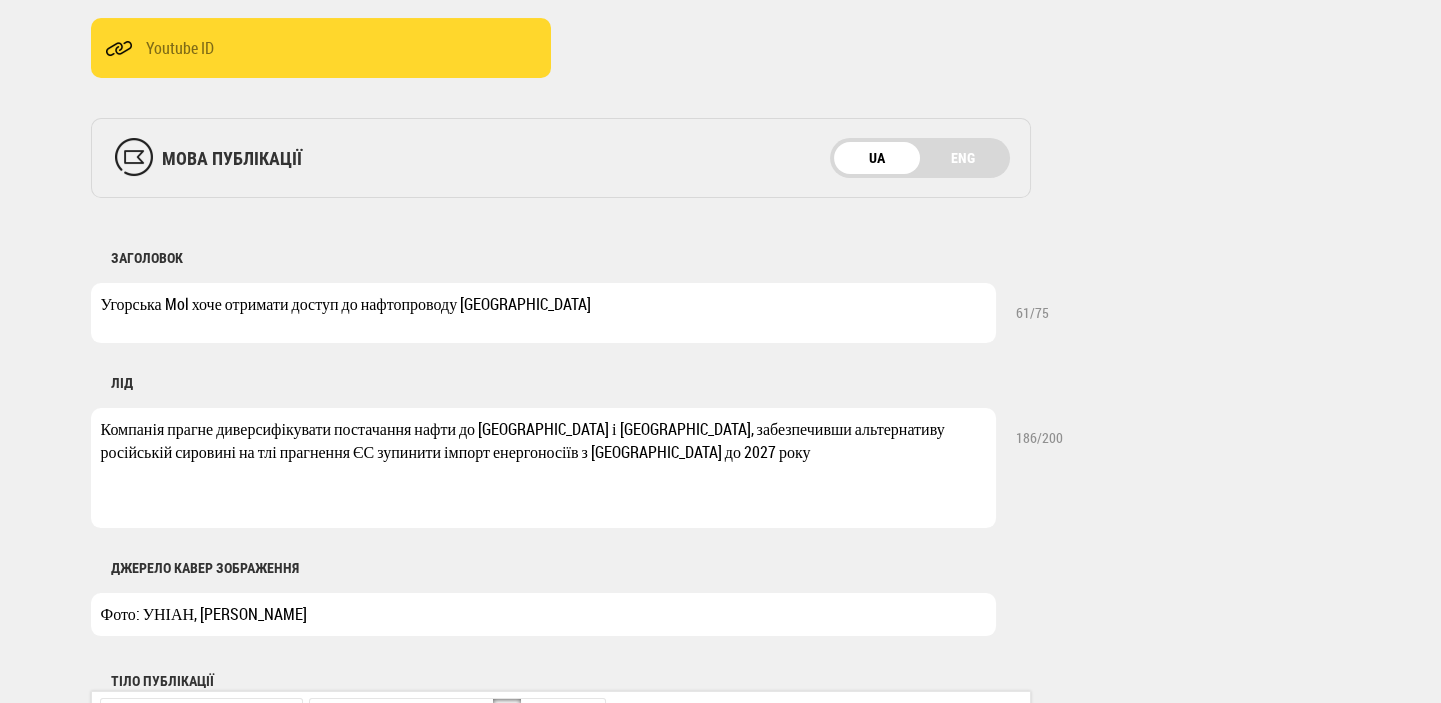 click on "Компанія прагне диверсифікувати постачання нафти до Угорщини і Сербії, забезпечивши альтернативу російській сировині на тлі прагнення ЄС зупинити імпорт енергоносіїв з Росії до 2027 року" at bounding box center [543, 468] 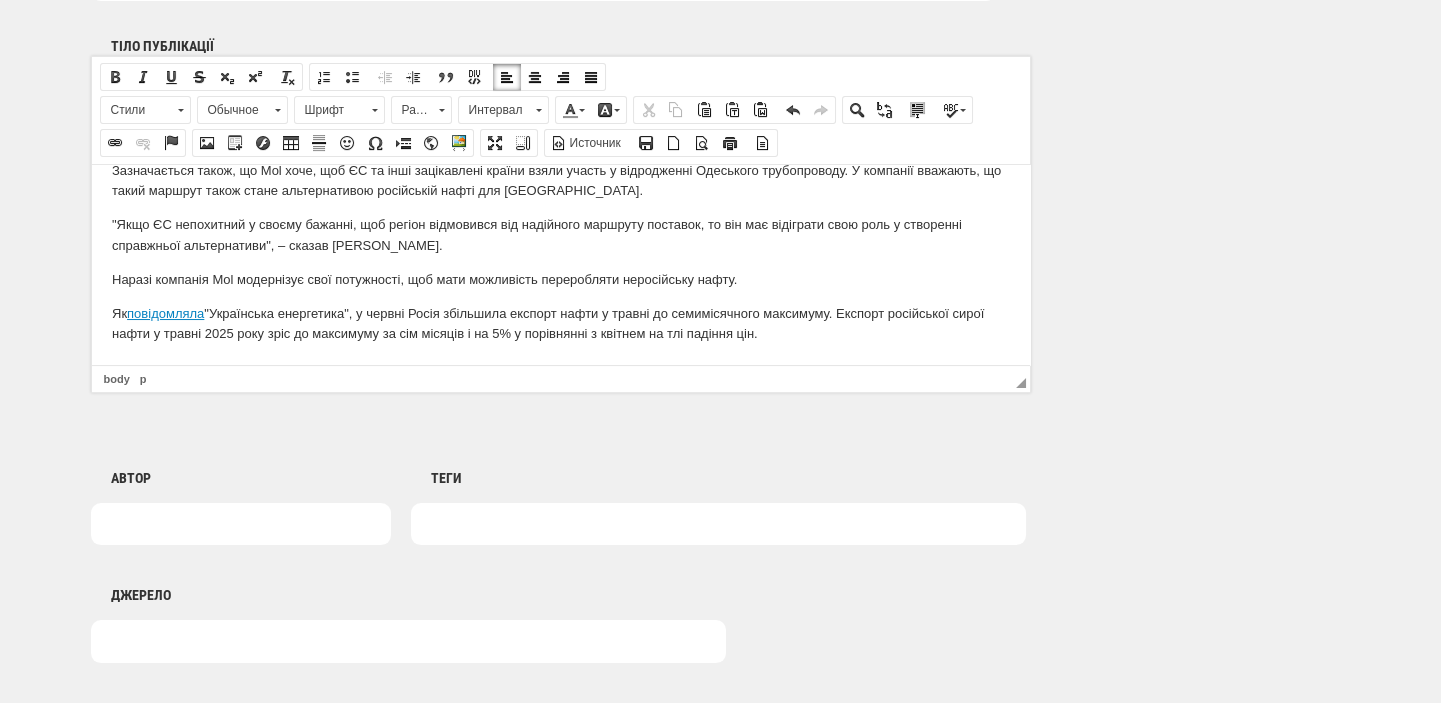 scroll, scrollTop: 1272, scrollLeft: 0, axis: vertical 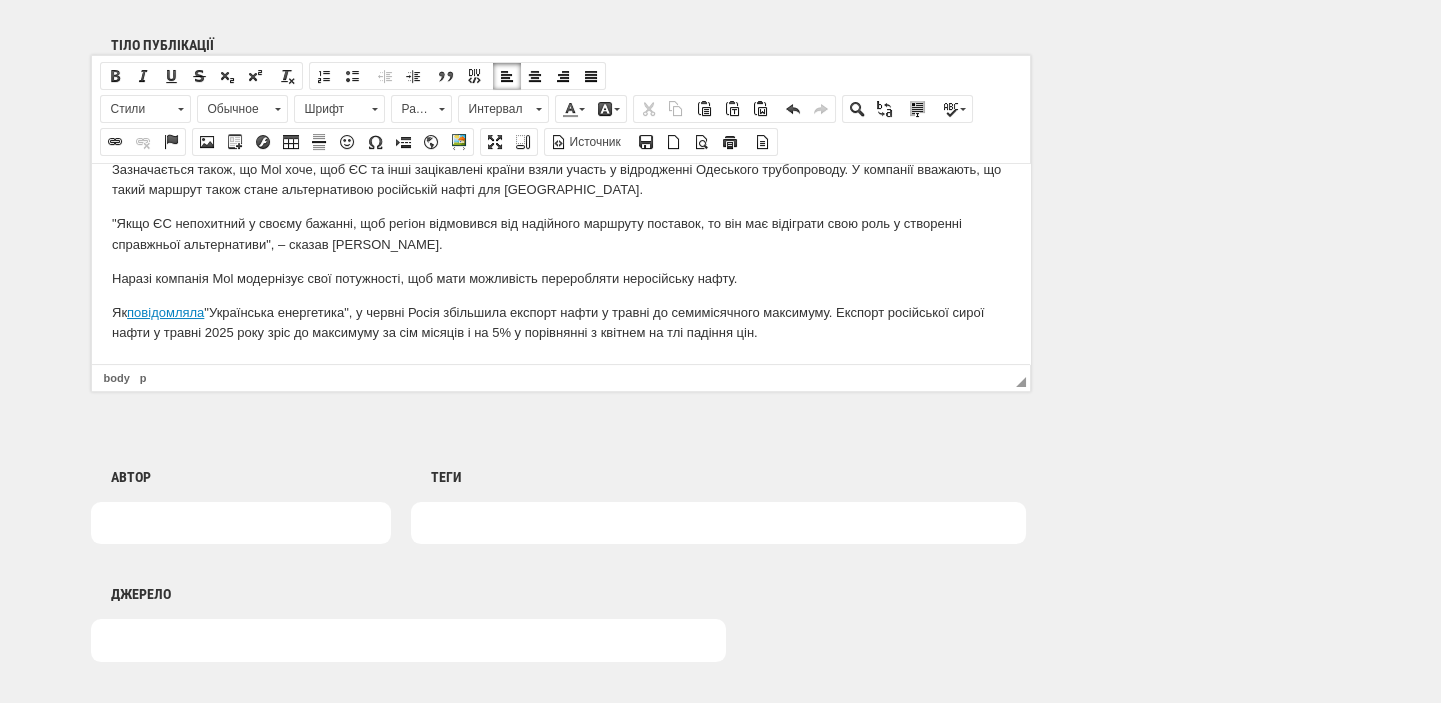 type on "Компанія прагне диверсифікувати постачання нафти до [GEOGRAPHIC_DATA] і [GEOGRAPHIC_DATA], забезпечивши альтернативу російській сировині на тлі плану ЄС зупинити імпорт енергоносіїв з [GEOGRAPHIC_DATA] до 2027 року" 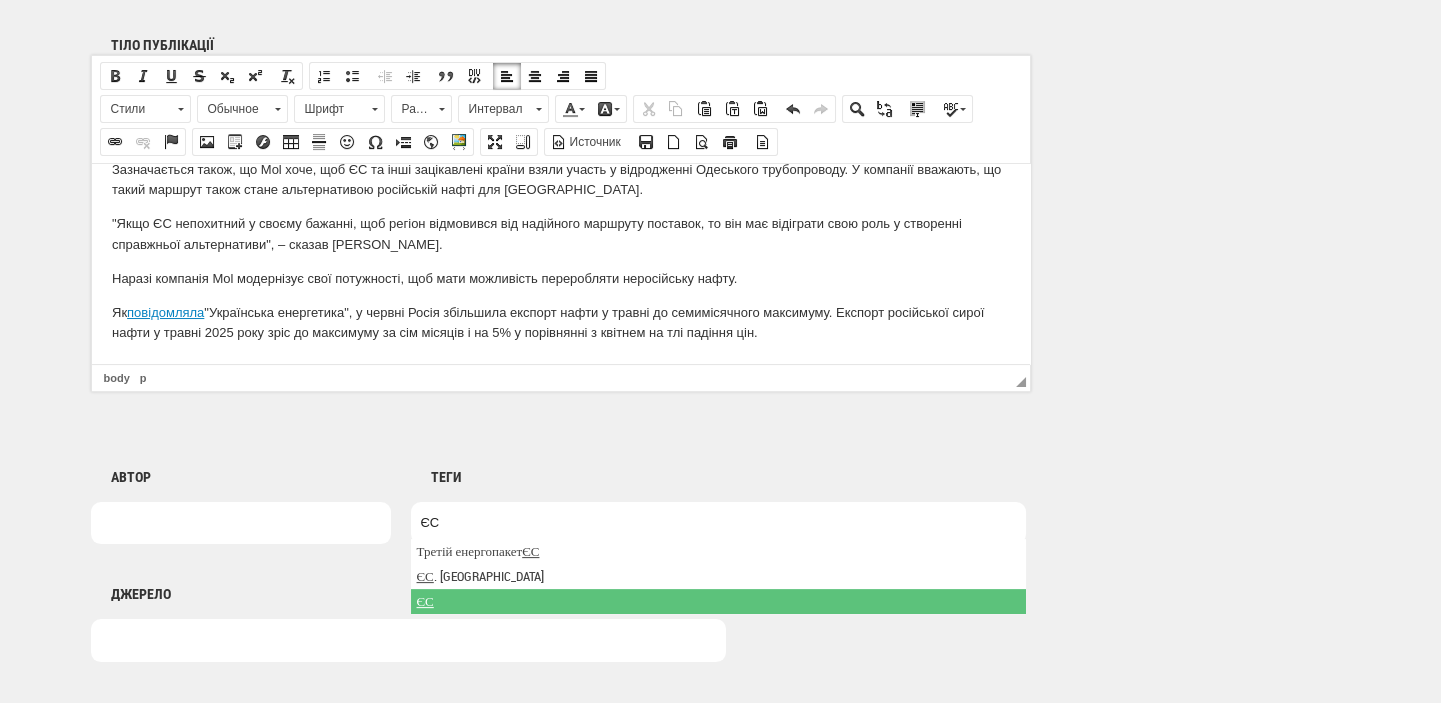 type on "ЄС" 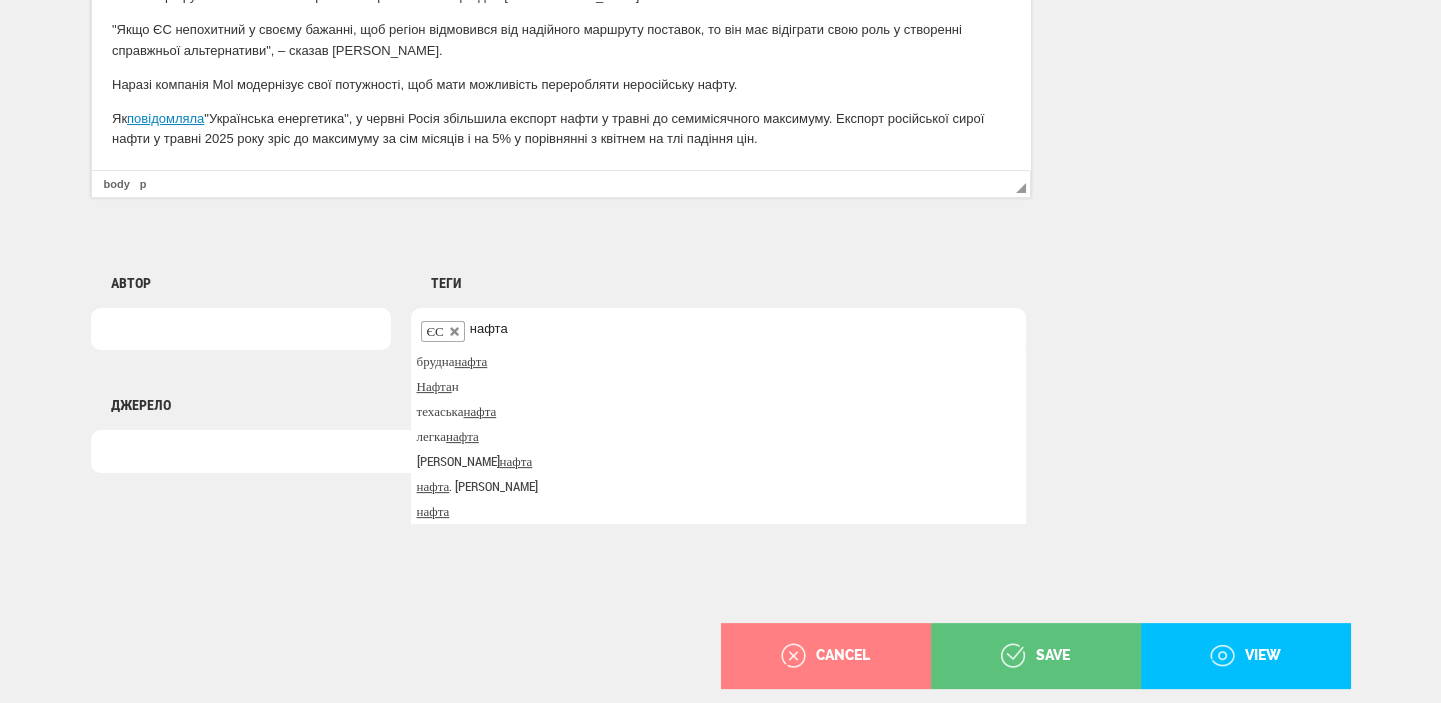 scroll, scrollTop: 1484, scrollLeft: 0, axis: vertical 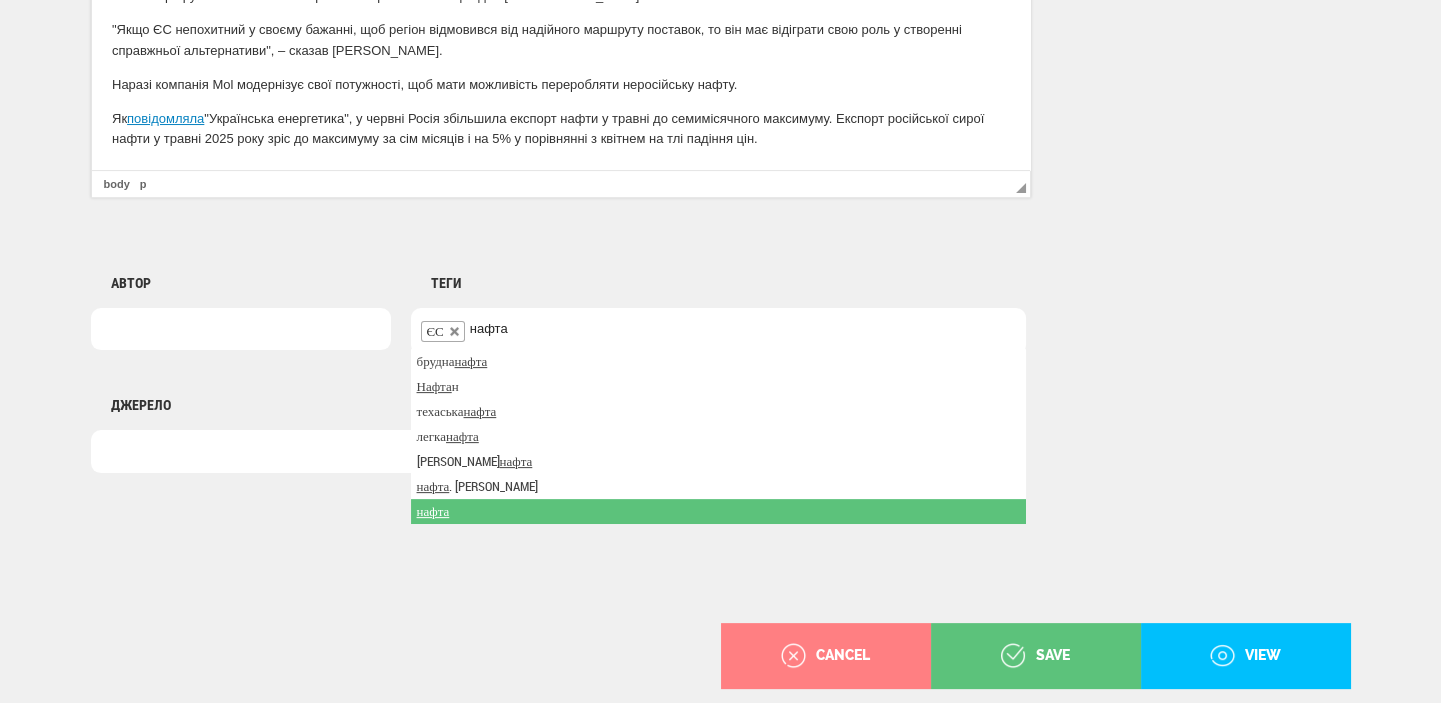 type on "нафта" 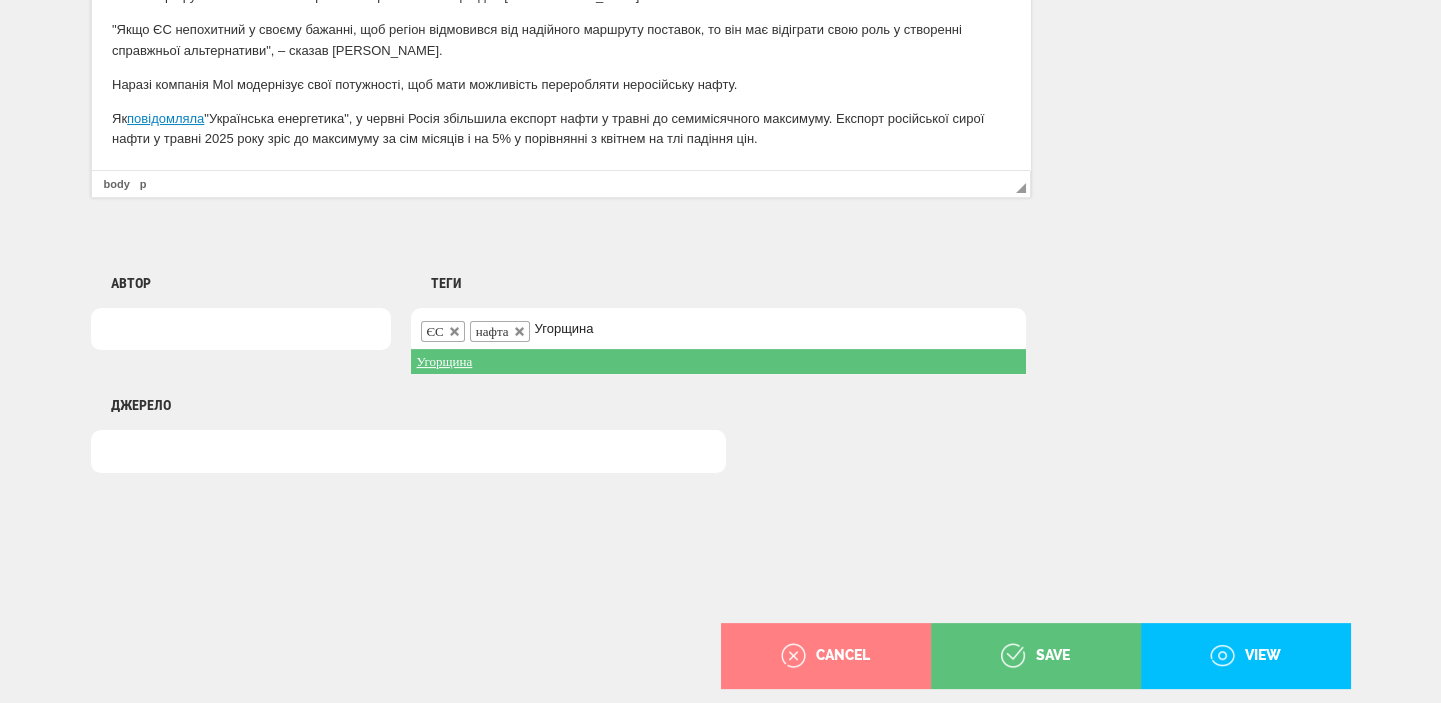 type on "Угорщина" 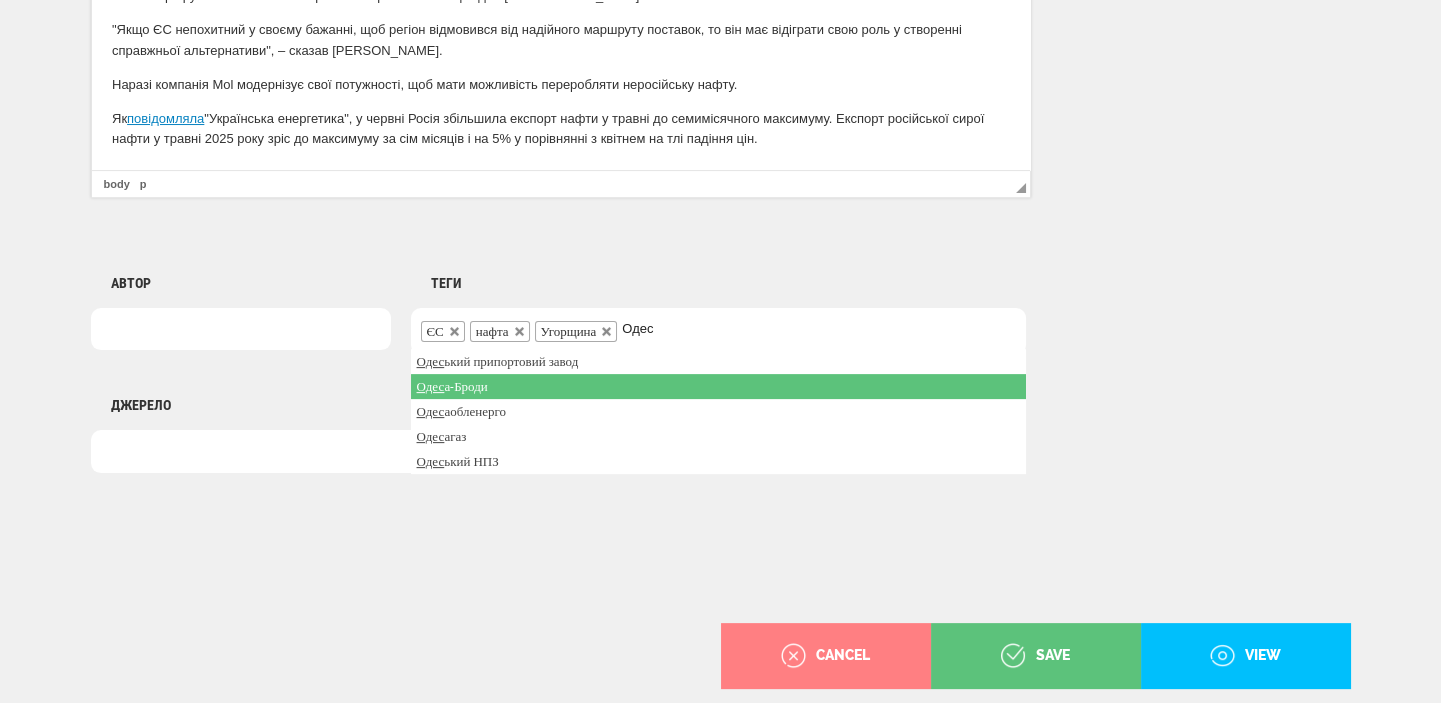 type on "Одес" 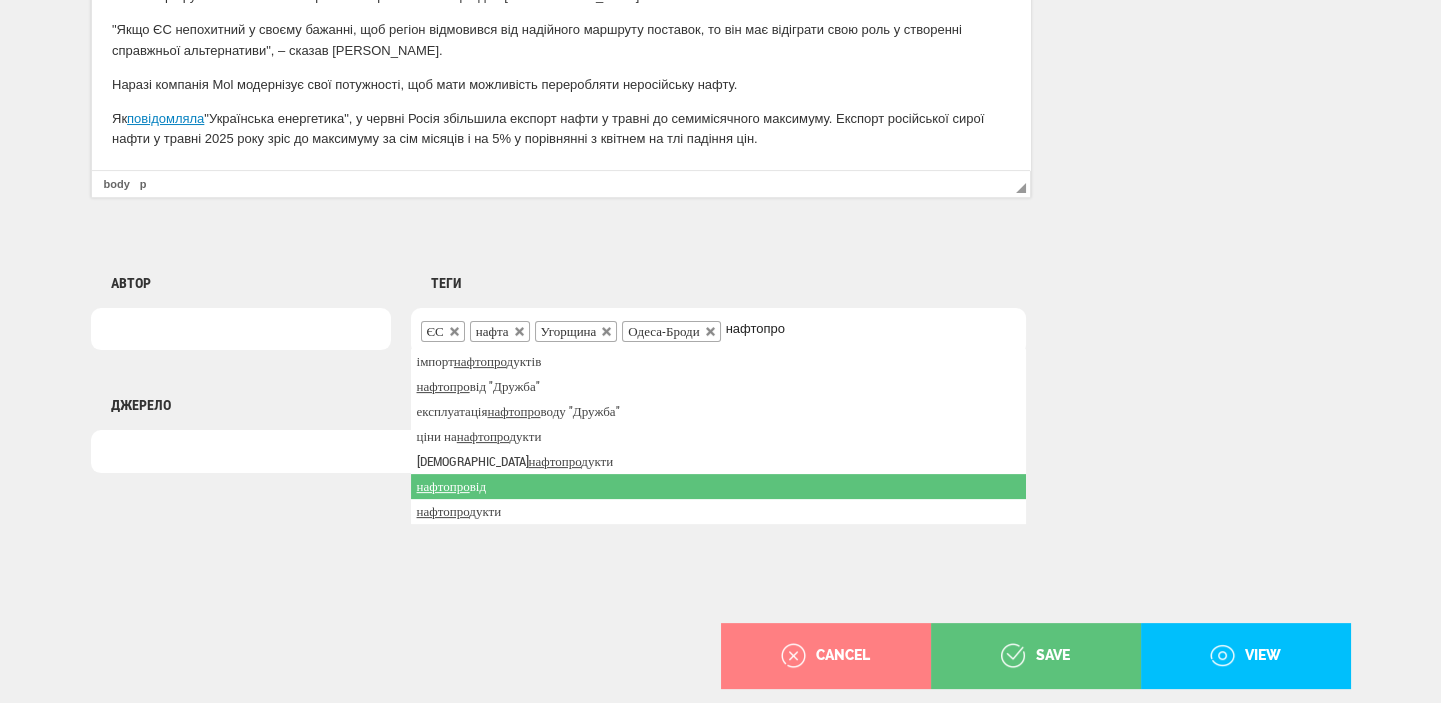 type on "нафтопро" 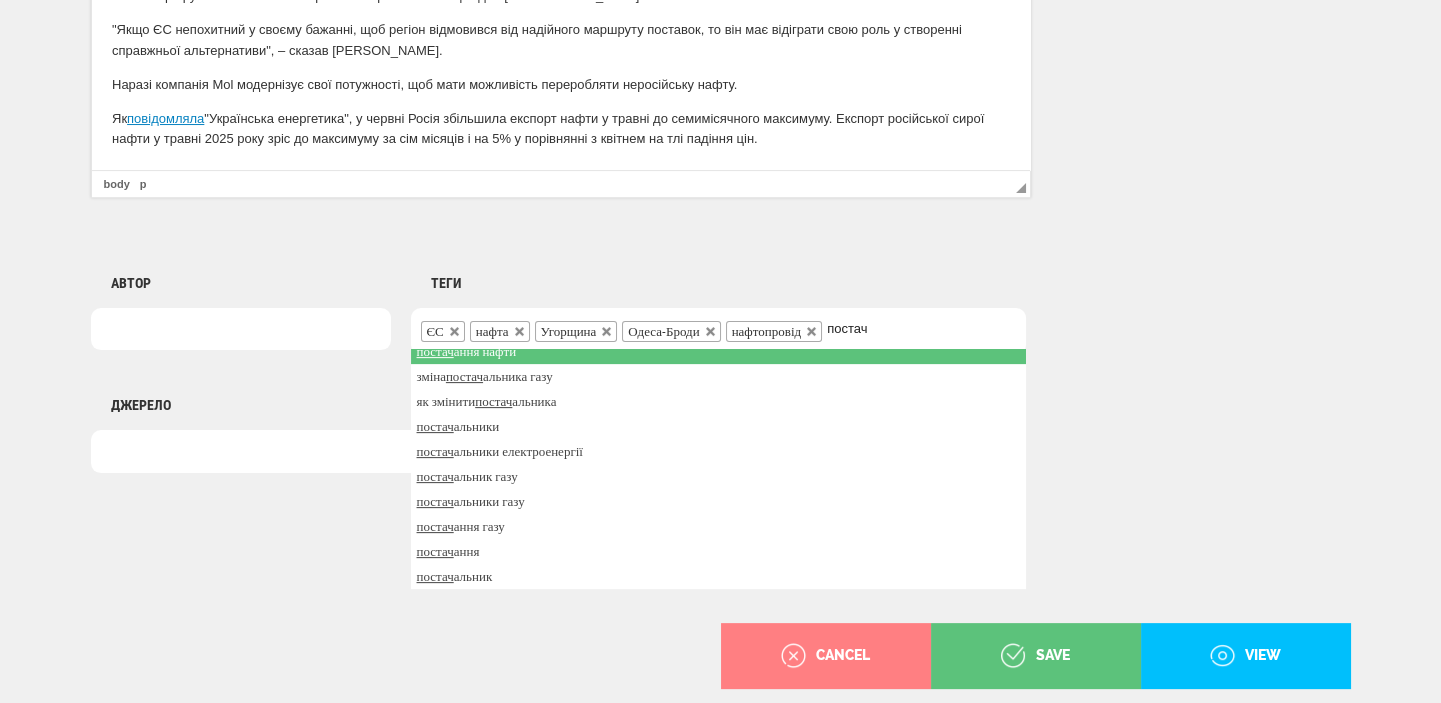 scroll, scrollTop: 100, scrollLeft: 0, axis: vertical 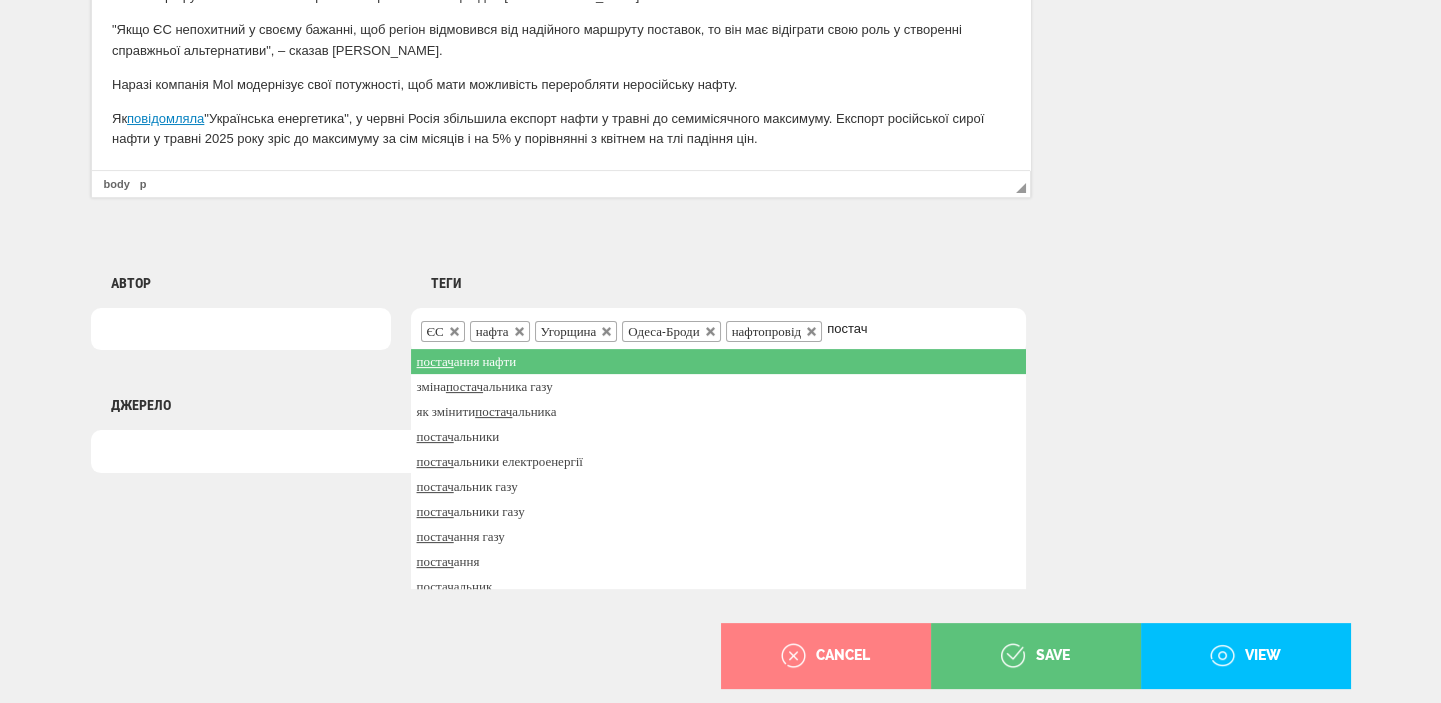 type on "постач" 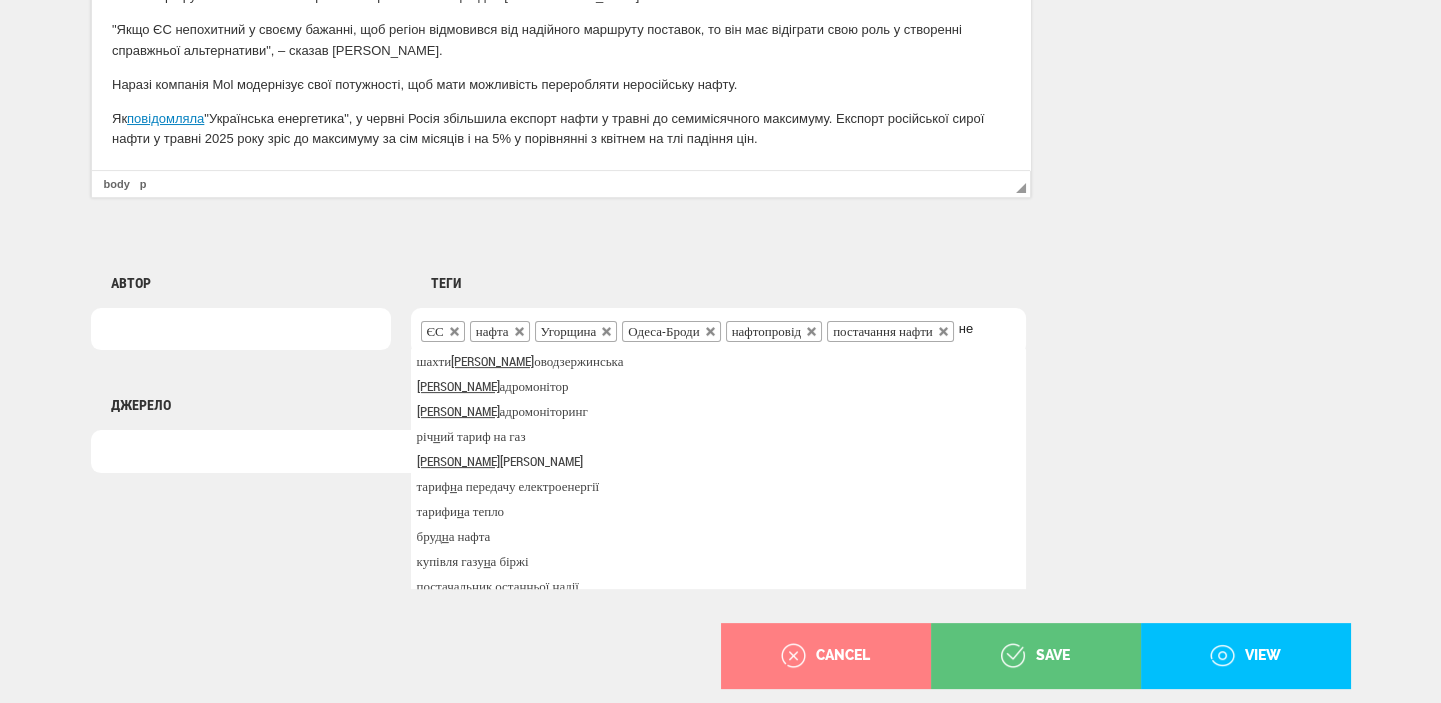 scroll, scrollTop: 0, scrollLeft: 0, axis: both 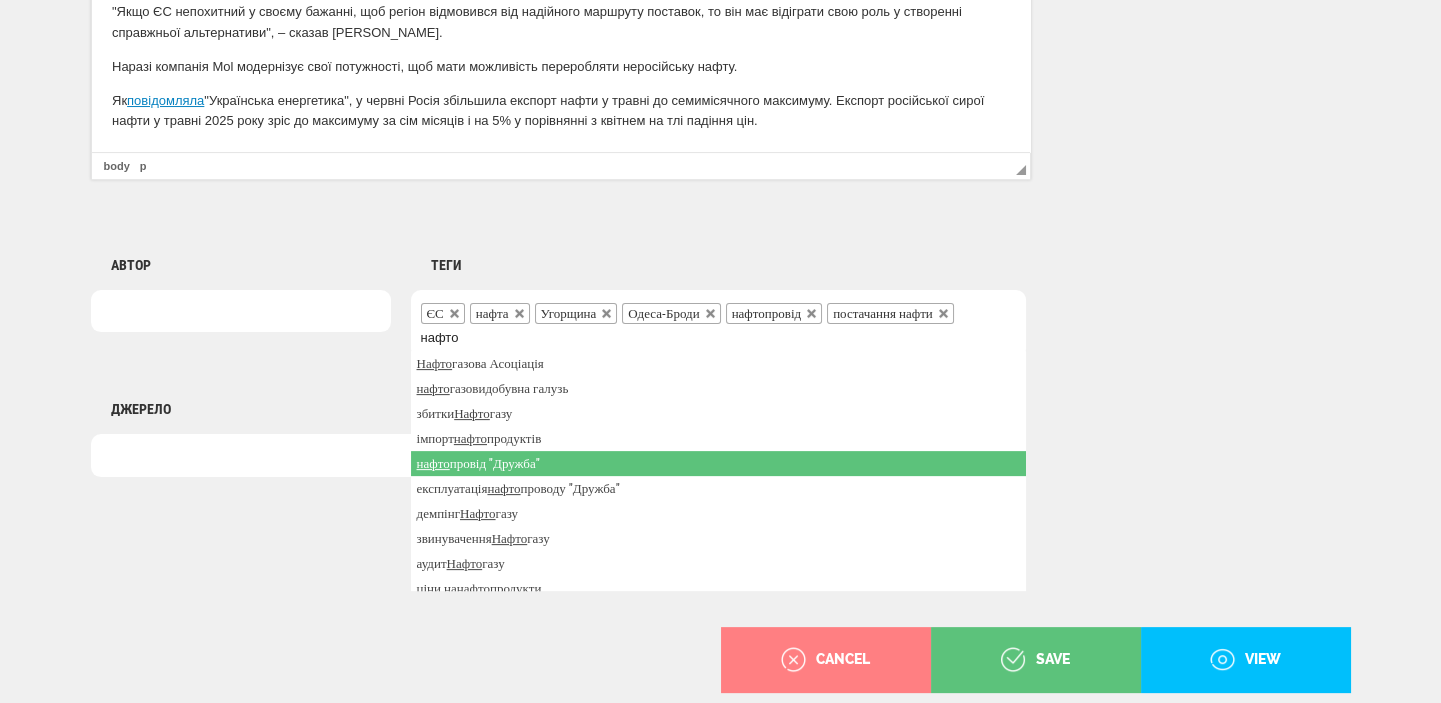 type on "нафто" 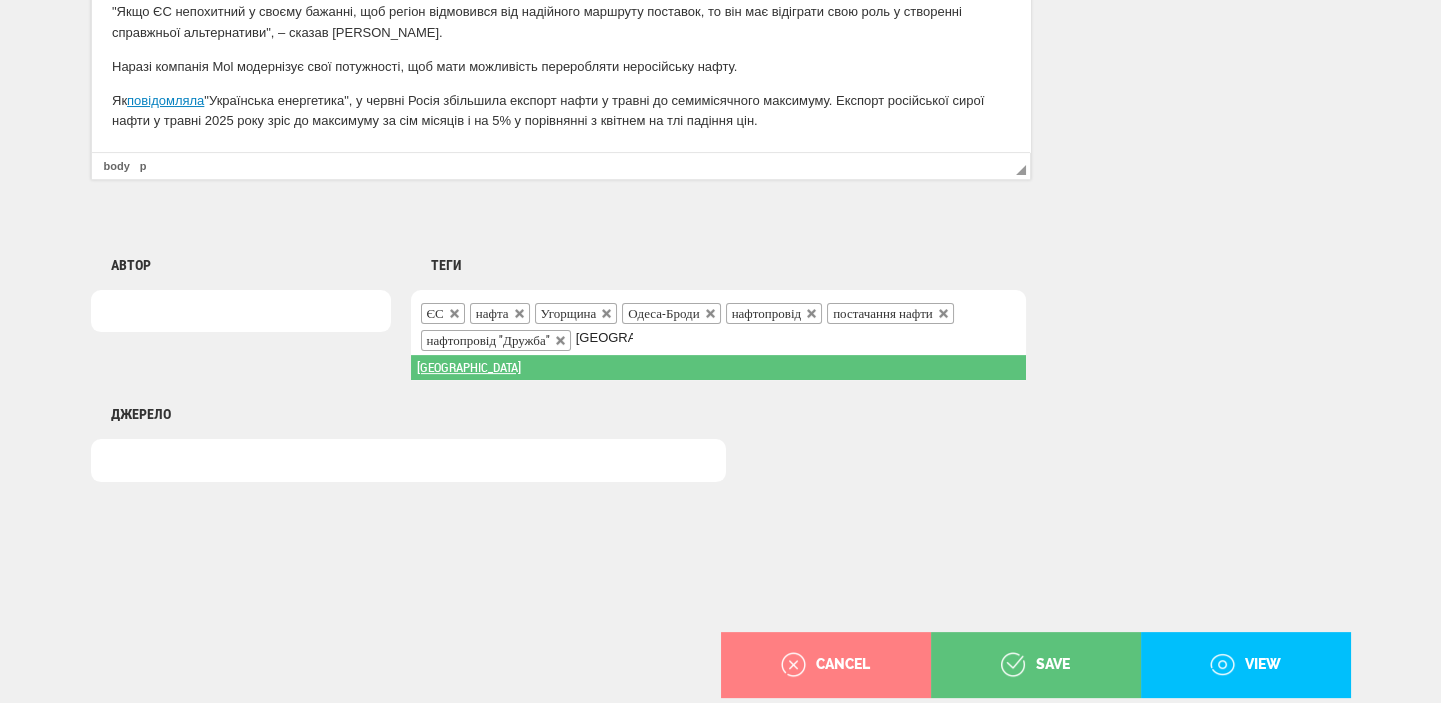 type on "[GEOGRAPHIC_DATA]" 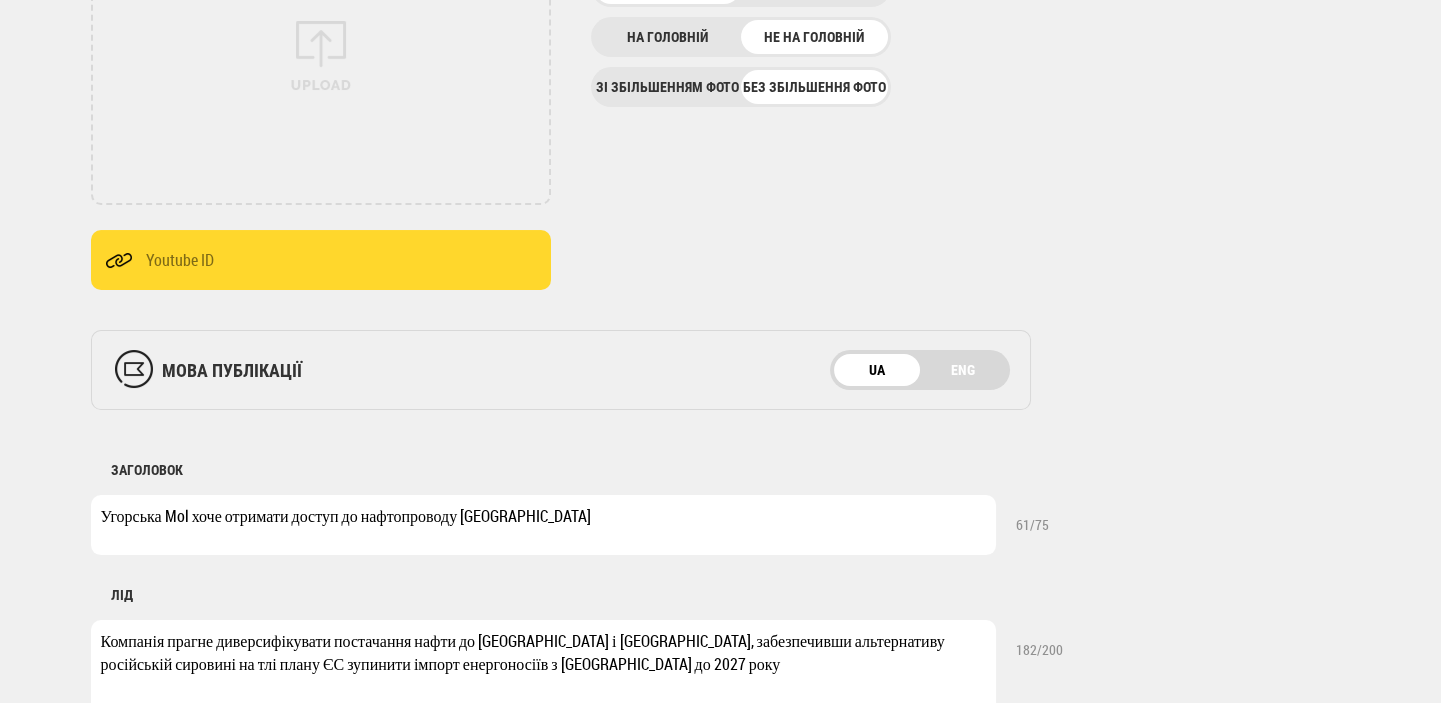 scroll, scrollTop: 0, scrollLeft: 0, axis: both 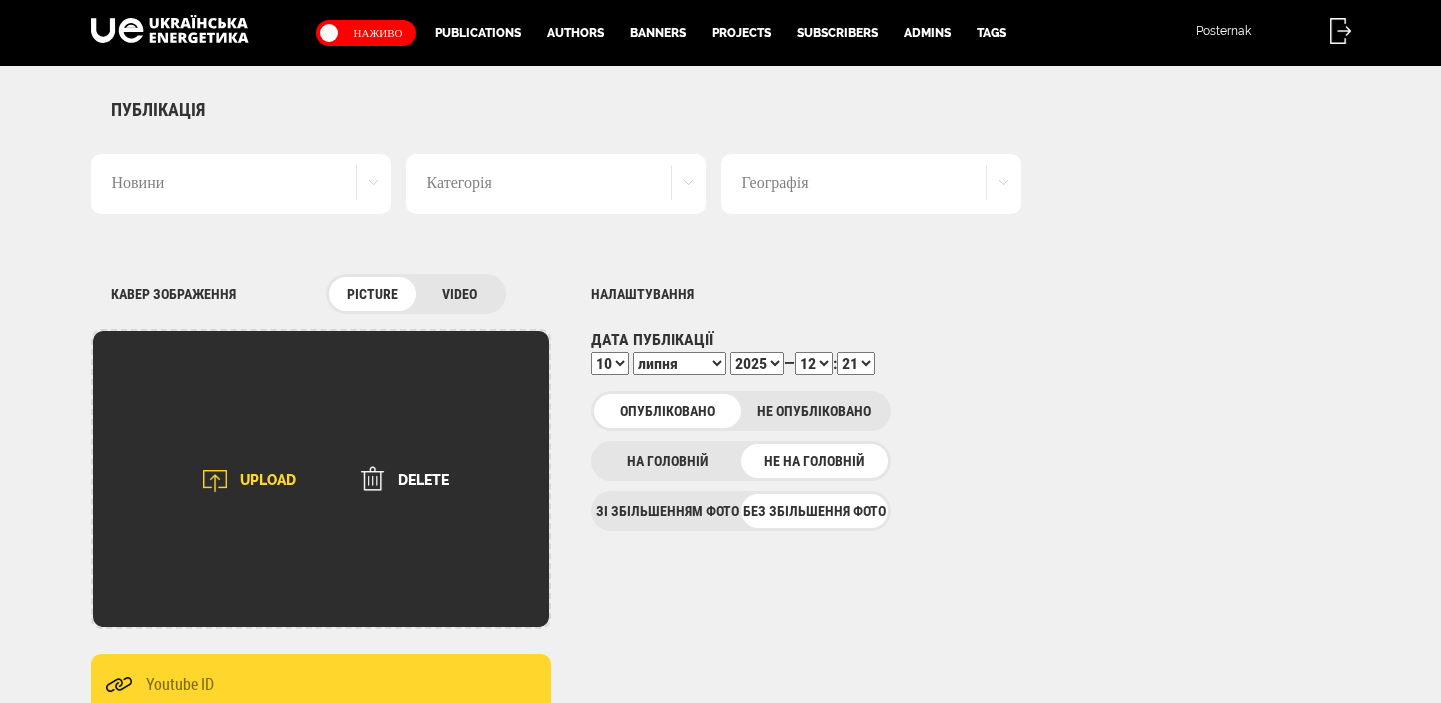 click at bounding box center (215, 481) 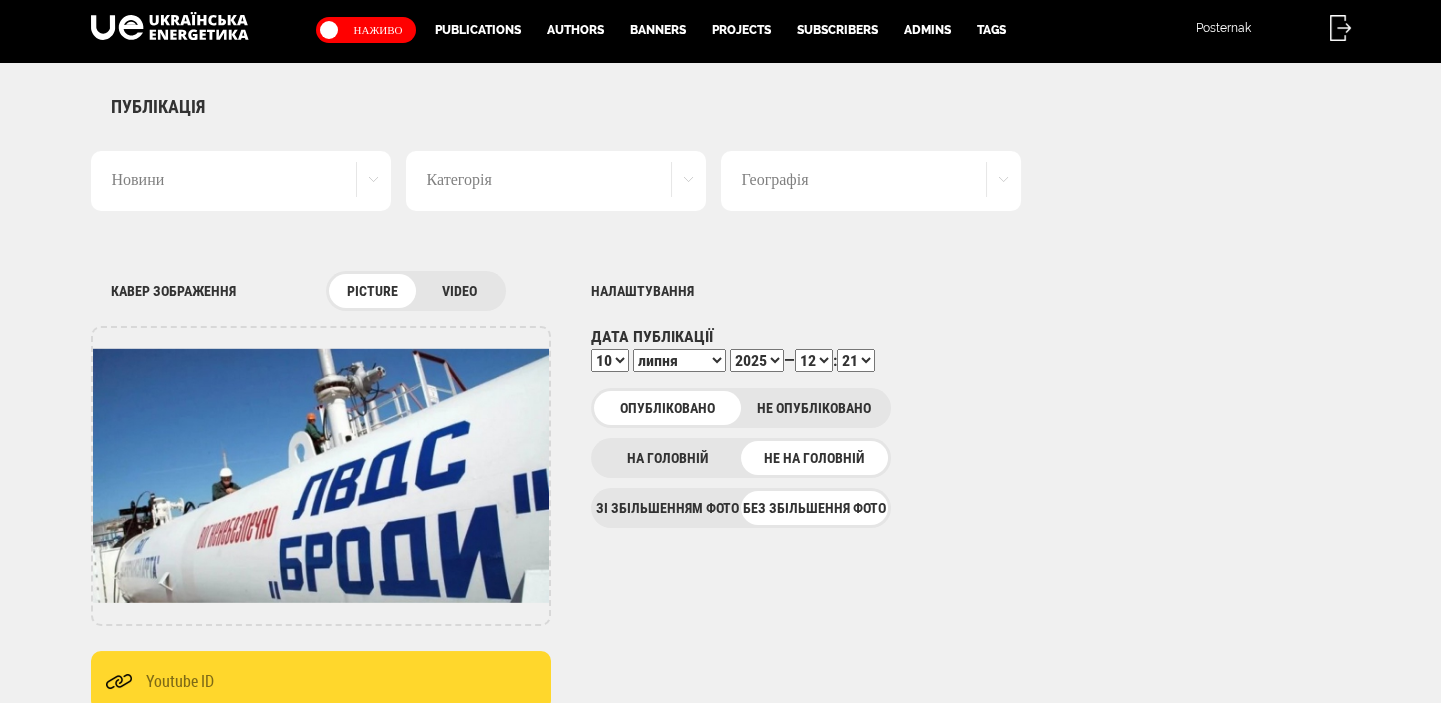 scroll, scrollTop: 0, scrollLeft: 0, axis: both 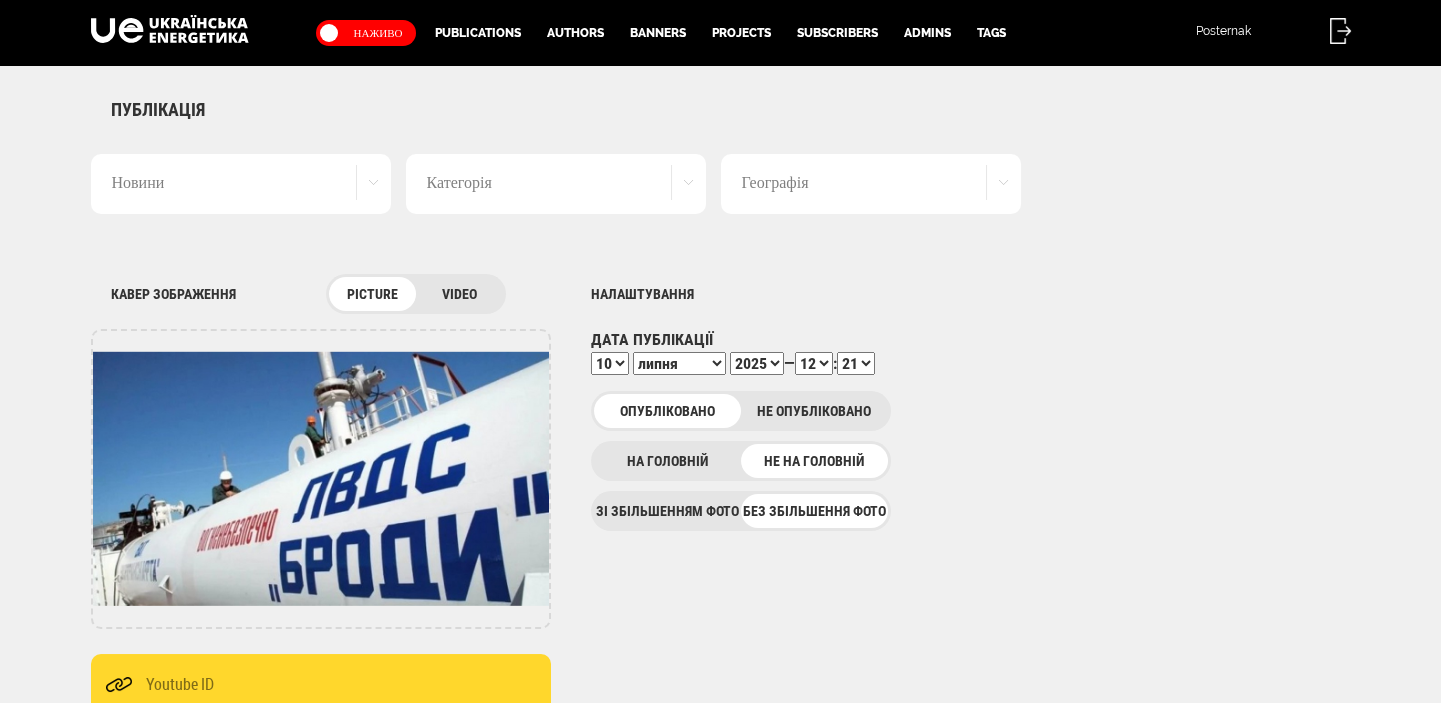 click on "00
01
02
03
04
05
06
07
08
09
10
11
12
13
14
15
16
17
18
19
20
21
22
23
24
25
26
27
28
29
30
31
32
33
34
35
36
37
38
39
40
41
42
43
44
45
46
47
48
49
50
51
52
53
54
55
56
57
58
59" at bounding box center (856, 363) 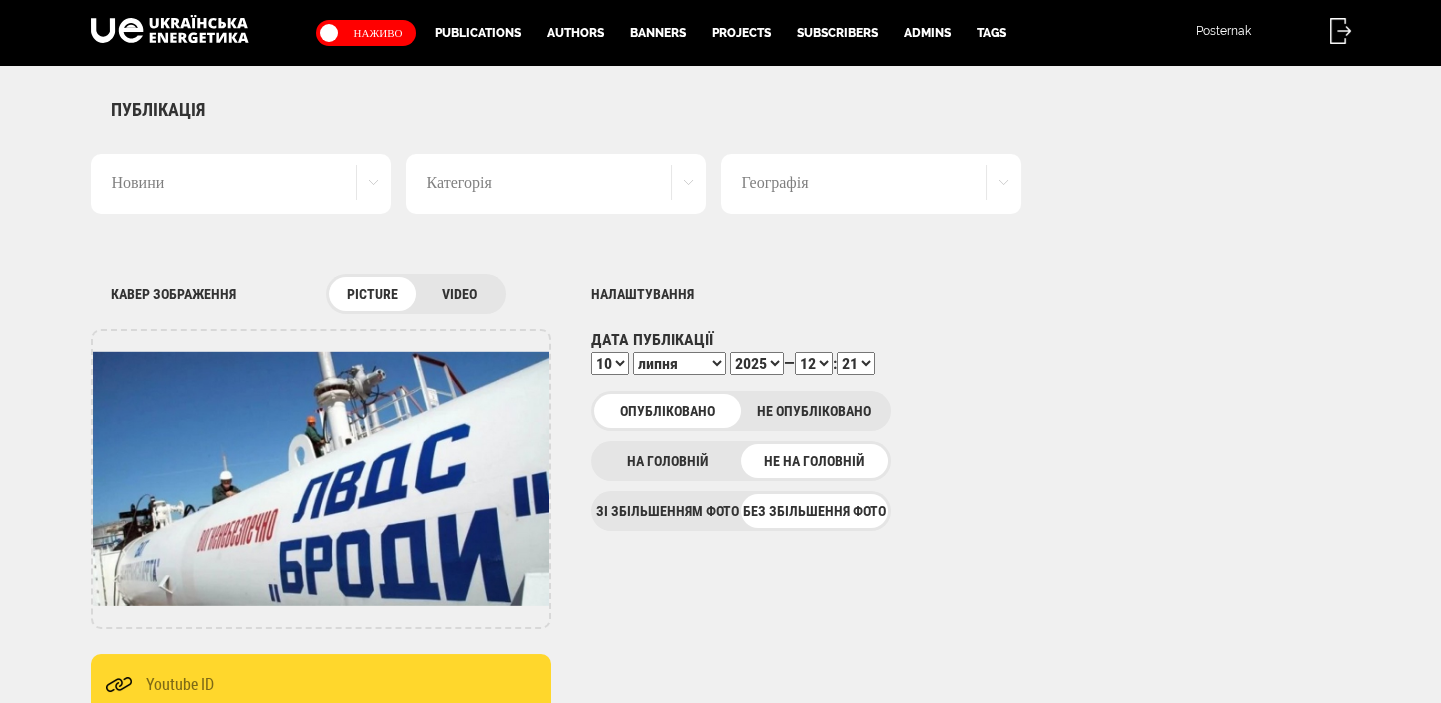 select on "26" 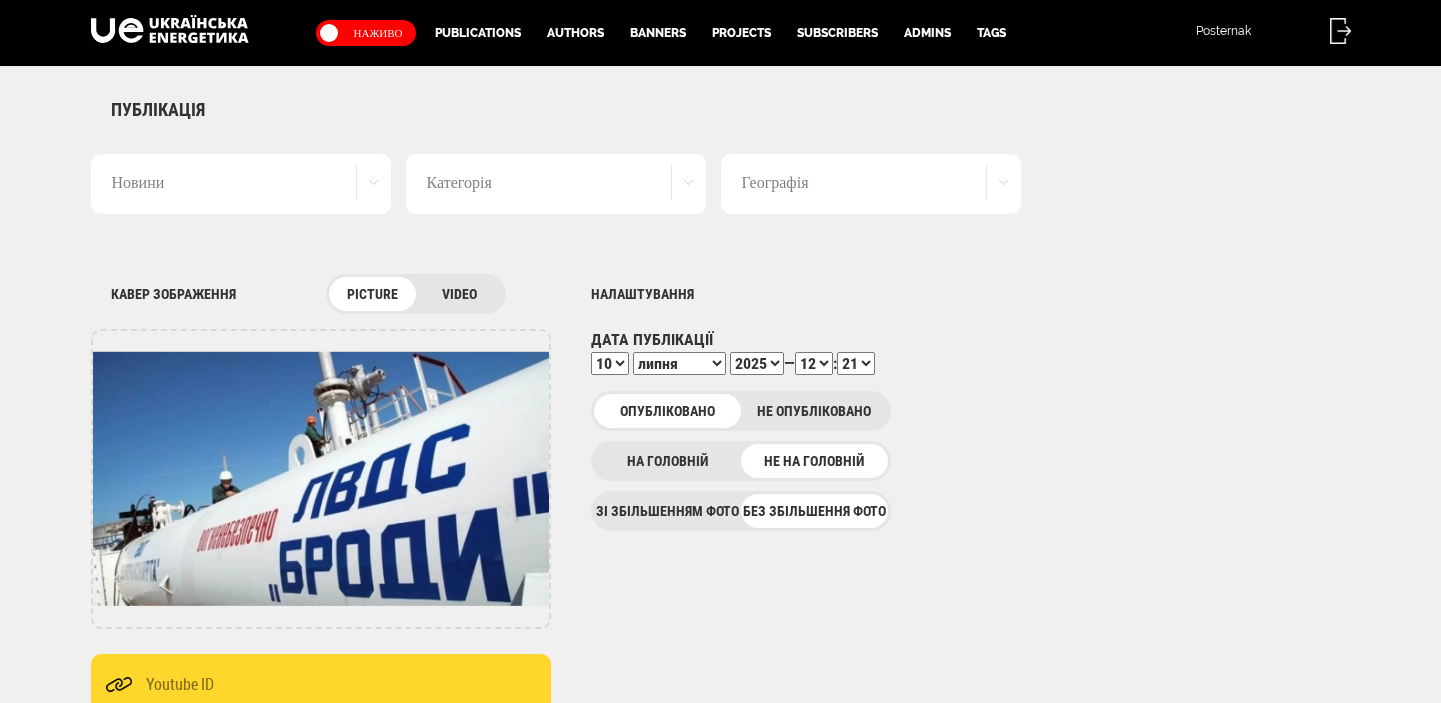 click on "00
01
02
03
04
05
06
07
08
09
10
11
12
13
14
15
16
17
18
19
20
21
22
23
24
25
26
27
28
29
30
31
32
33
34
35
36
37
38
39
40
41
42
43
44
45
46
47
48
49
50
51
52
53
54
55
56
57
58
59" at bounding box center [856, 363] 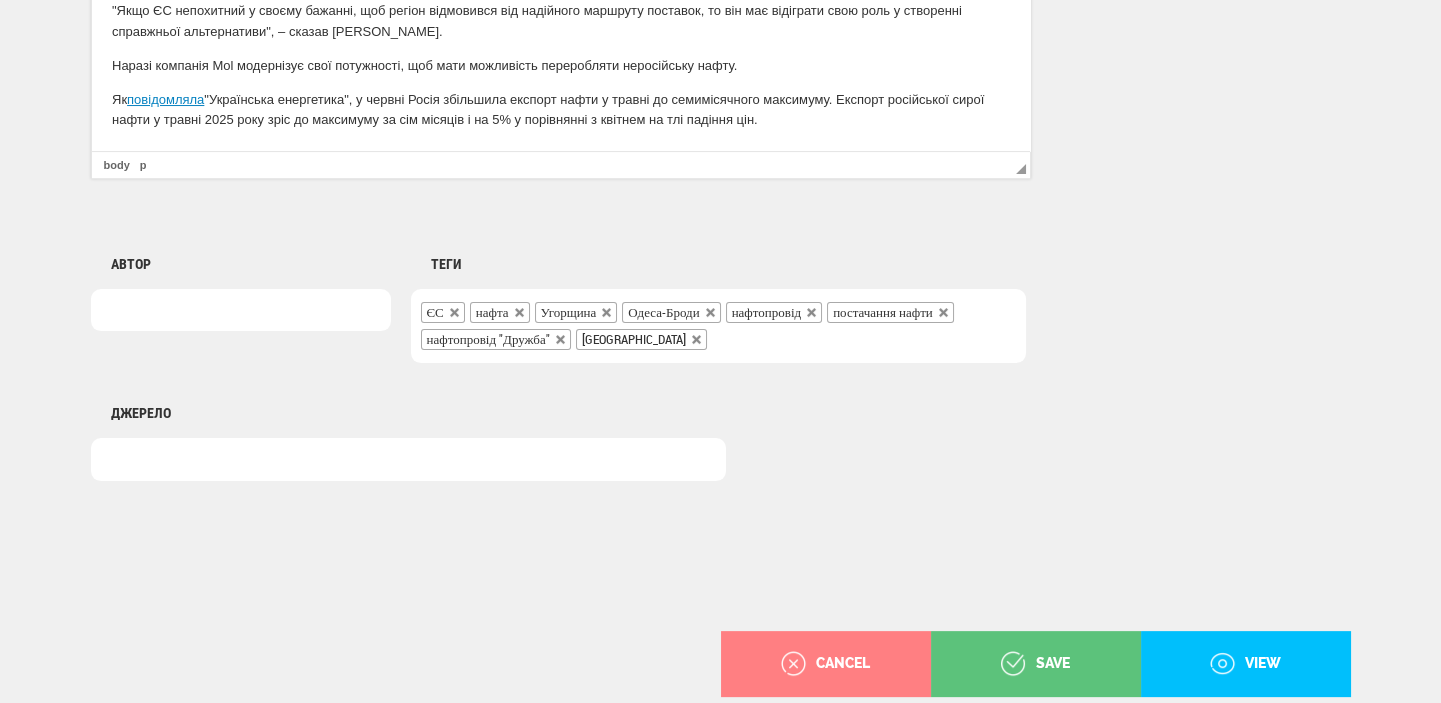scroll, scrollTop: 1525, scrollLeft: 0, axis: vertical 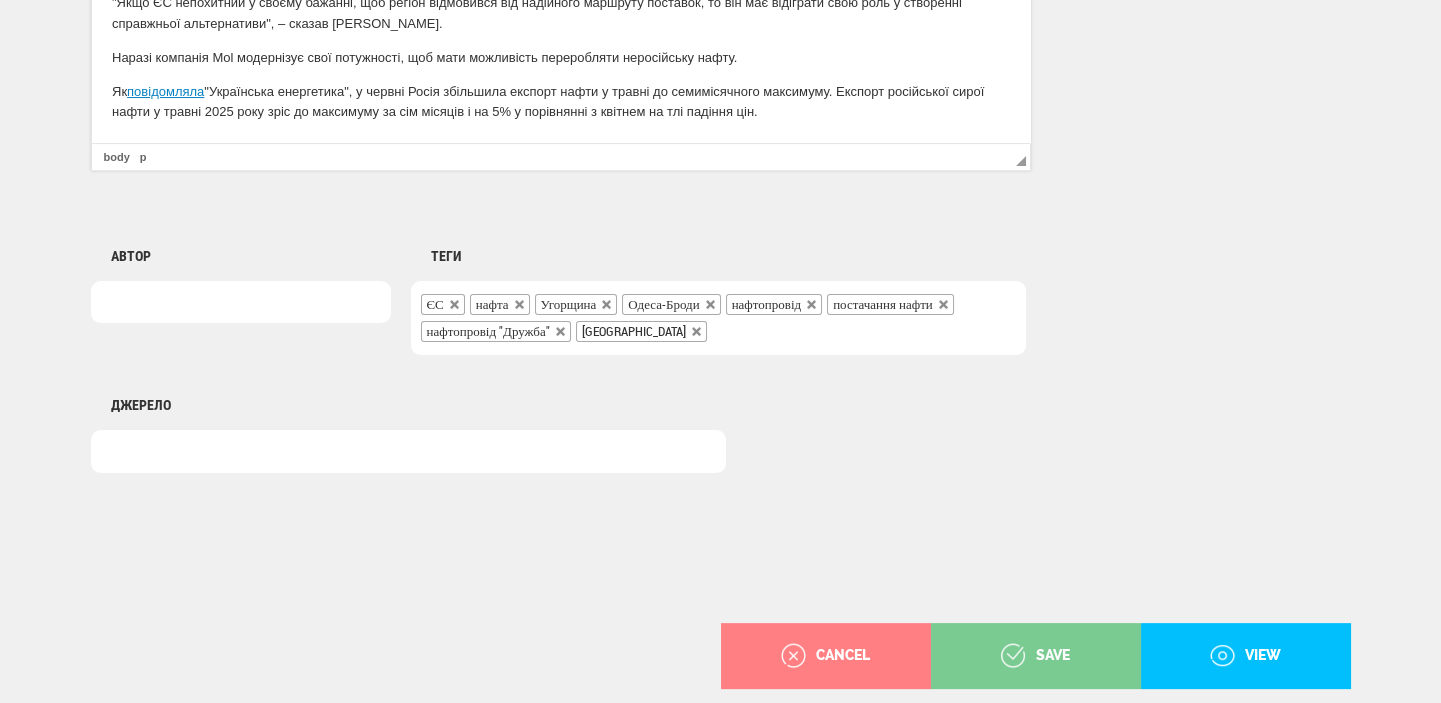 click on "save" at bounding box center (1036, 656) 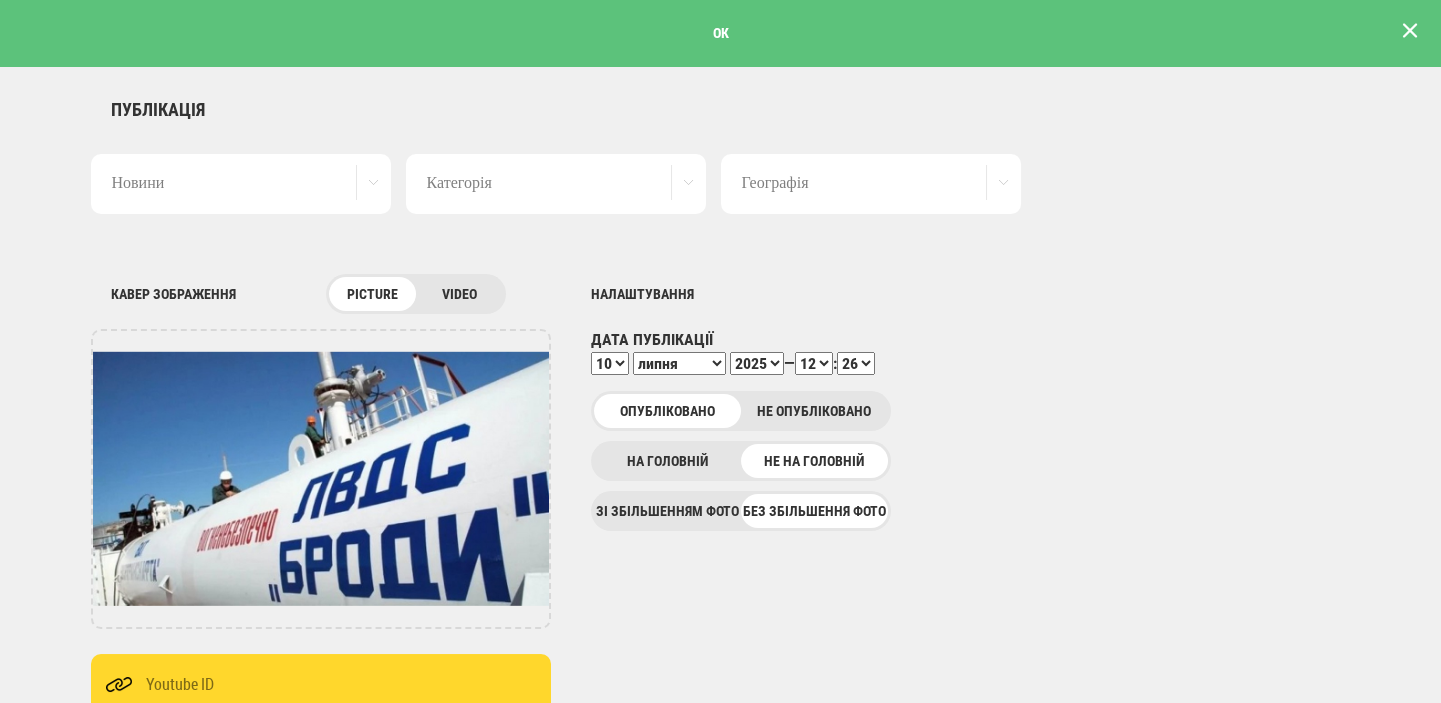 scroll, scrollTop: 0, scrollLeft: 0, axis: both 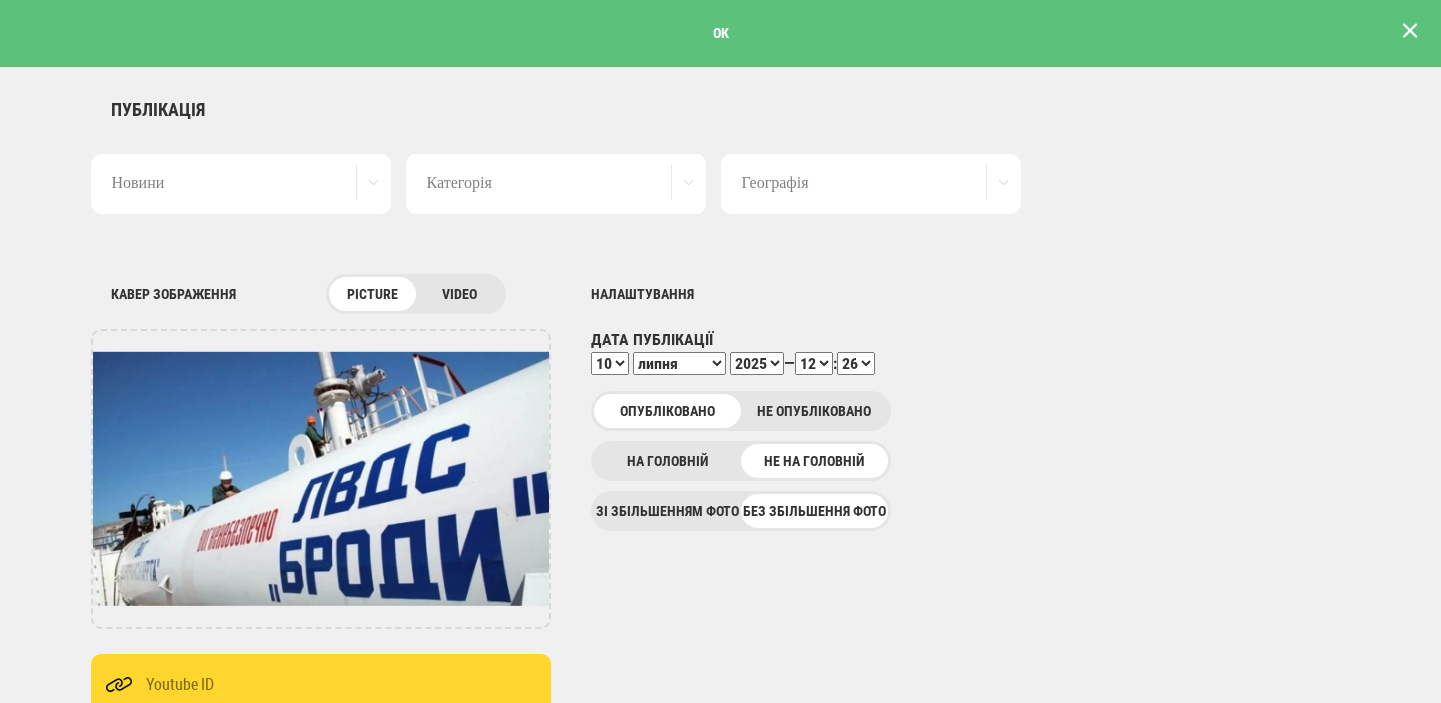 click at bounding box center (1410, 31) 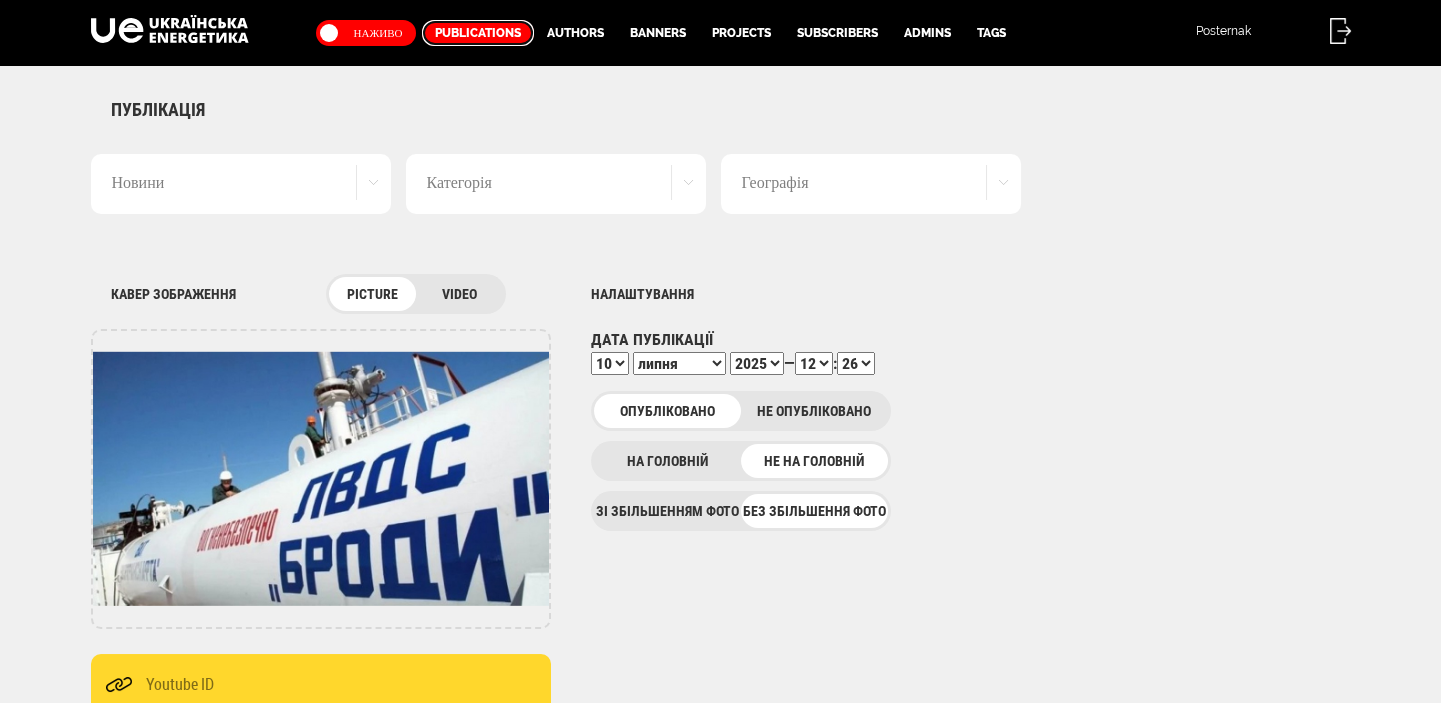 click on "Publications" at bounding box center (478, 33) 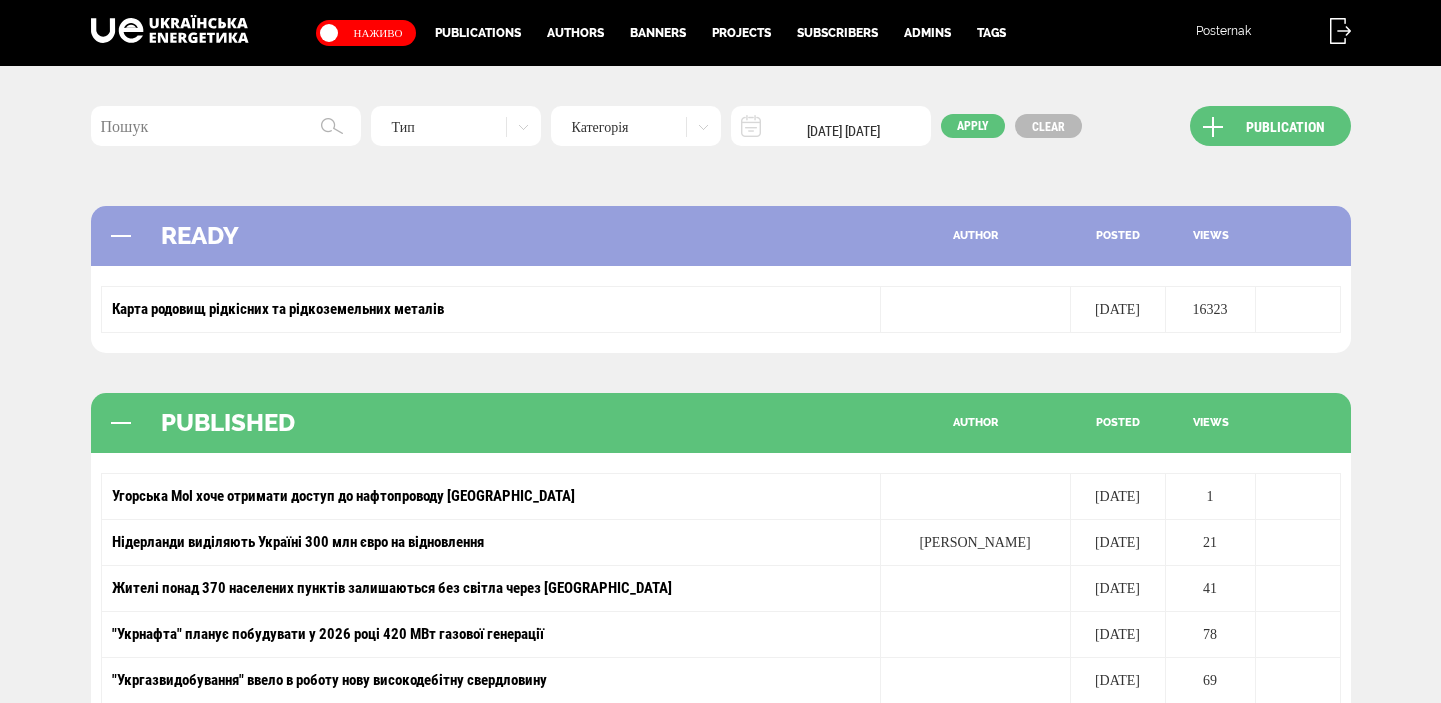 scroll, scrollTop: 0, scrollLeft: 0, axis: both 